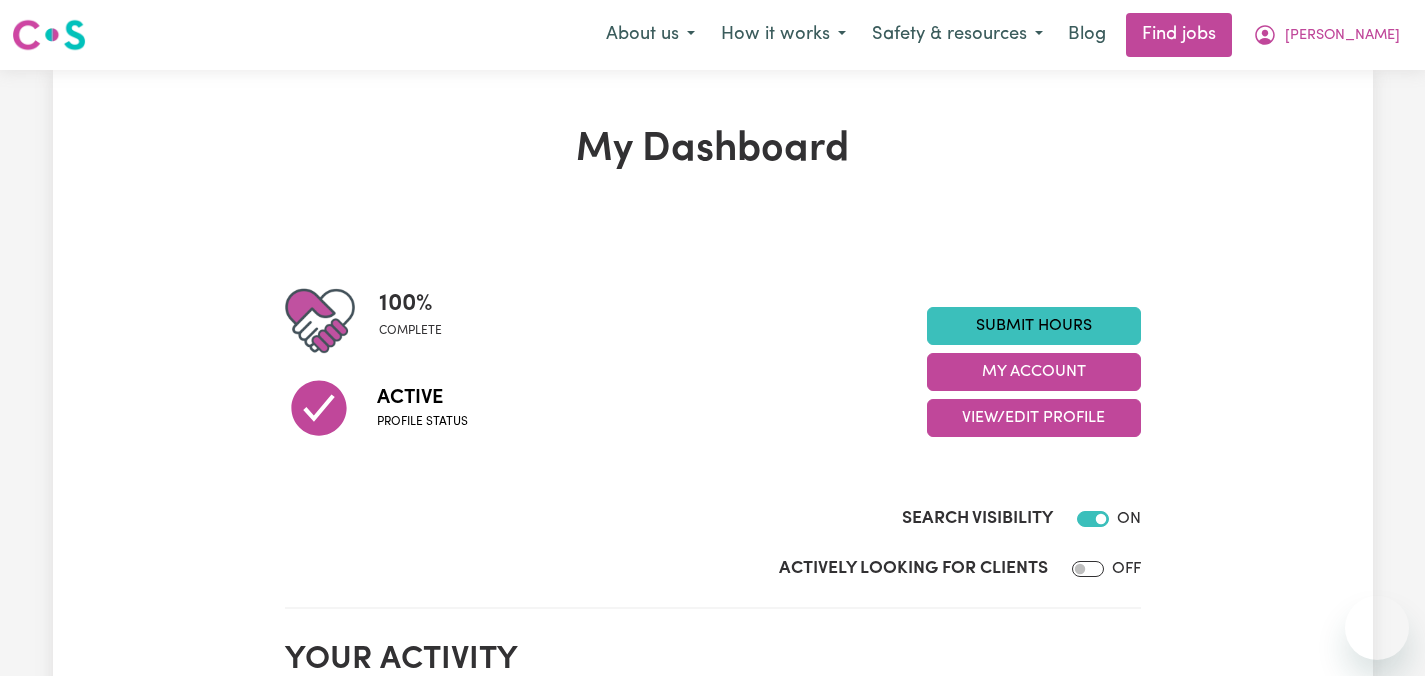scroll, scrollTop: 0, scrollLeft: 0, axis: both 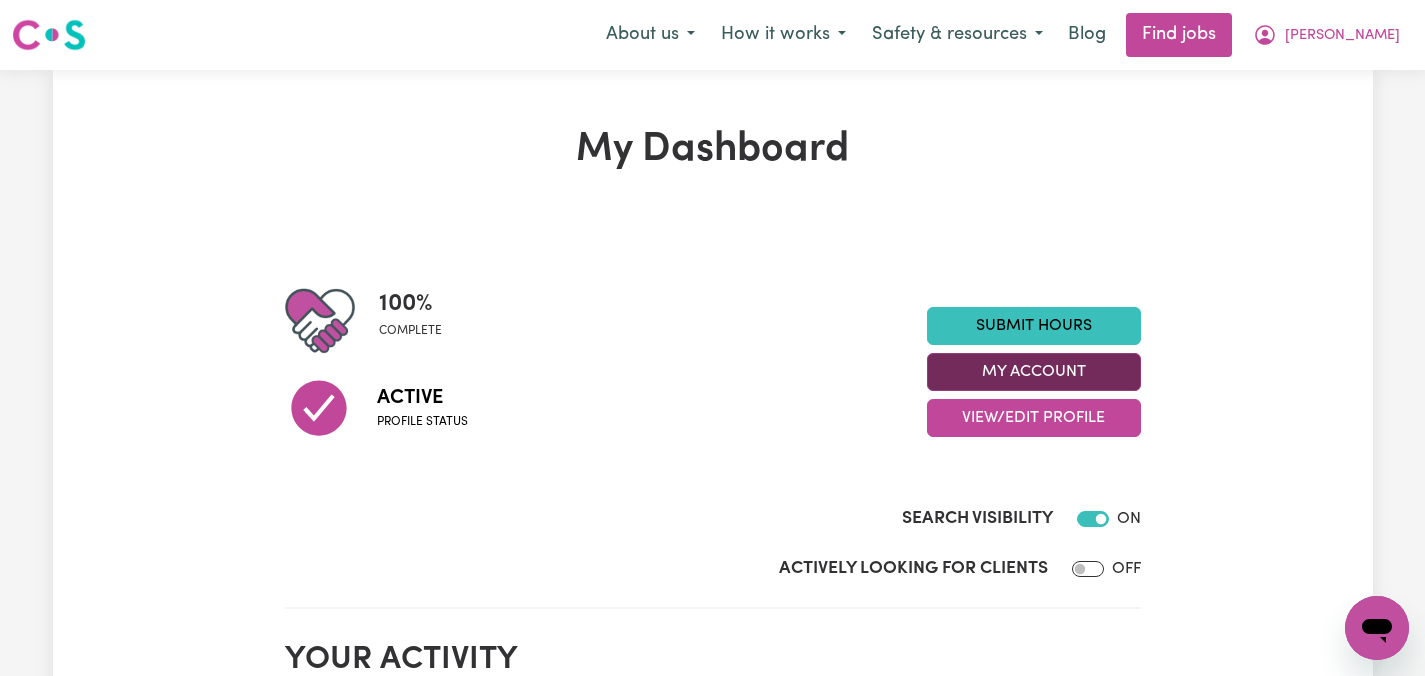 click on "My Account" at bounding box center [1034, 372] 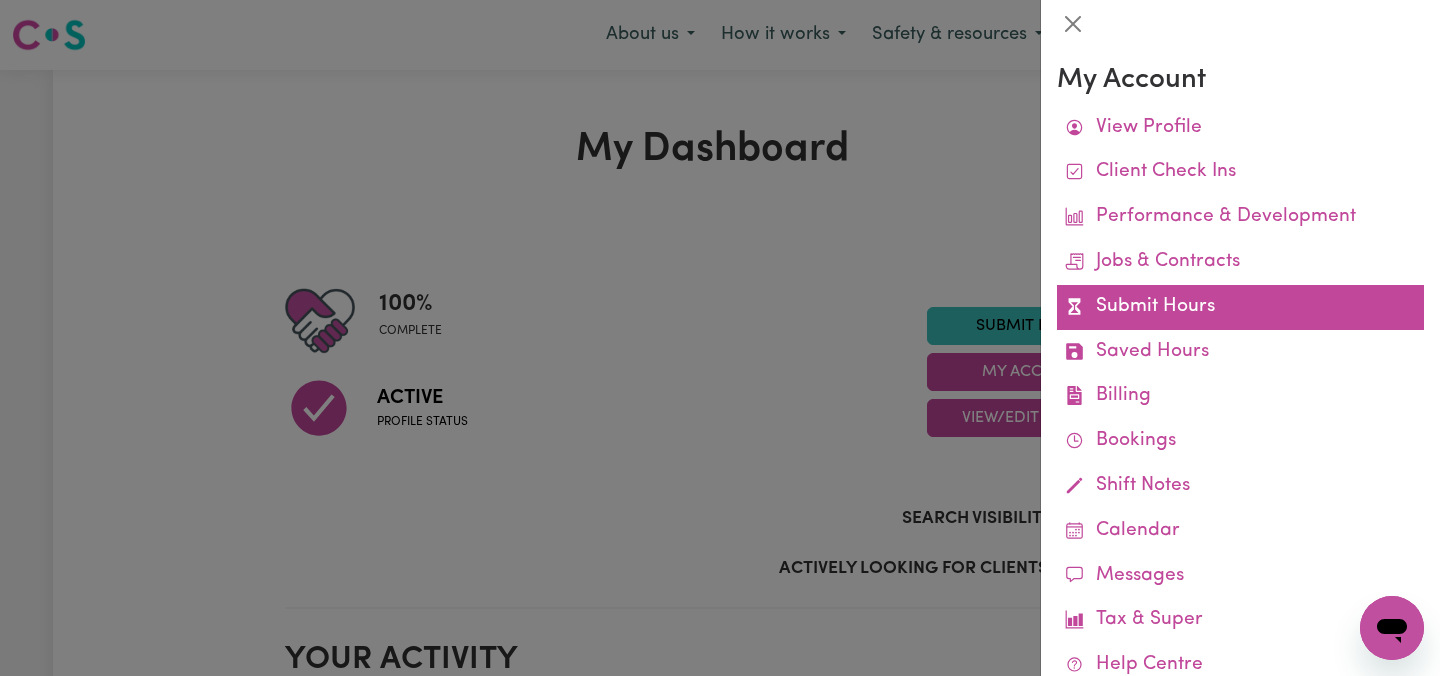 click on "Submit Hours" at bounding box center (1240, 307) 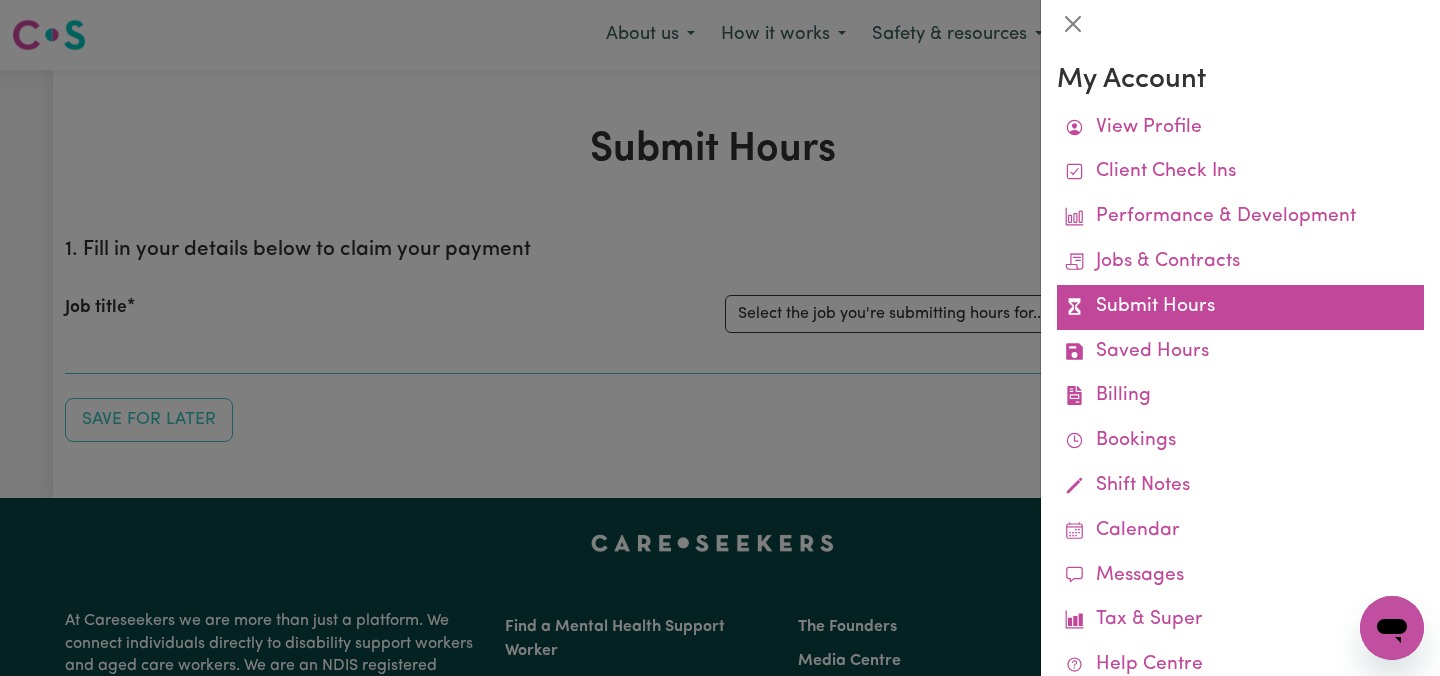 click on "Submit Hours" at bounding box center (1240, 307) 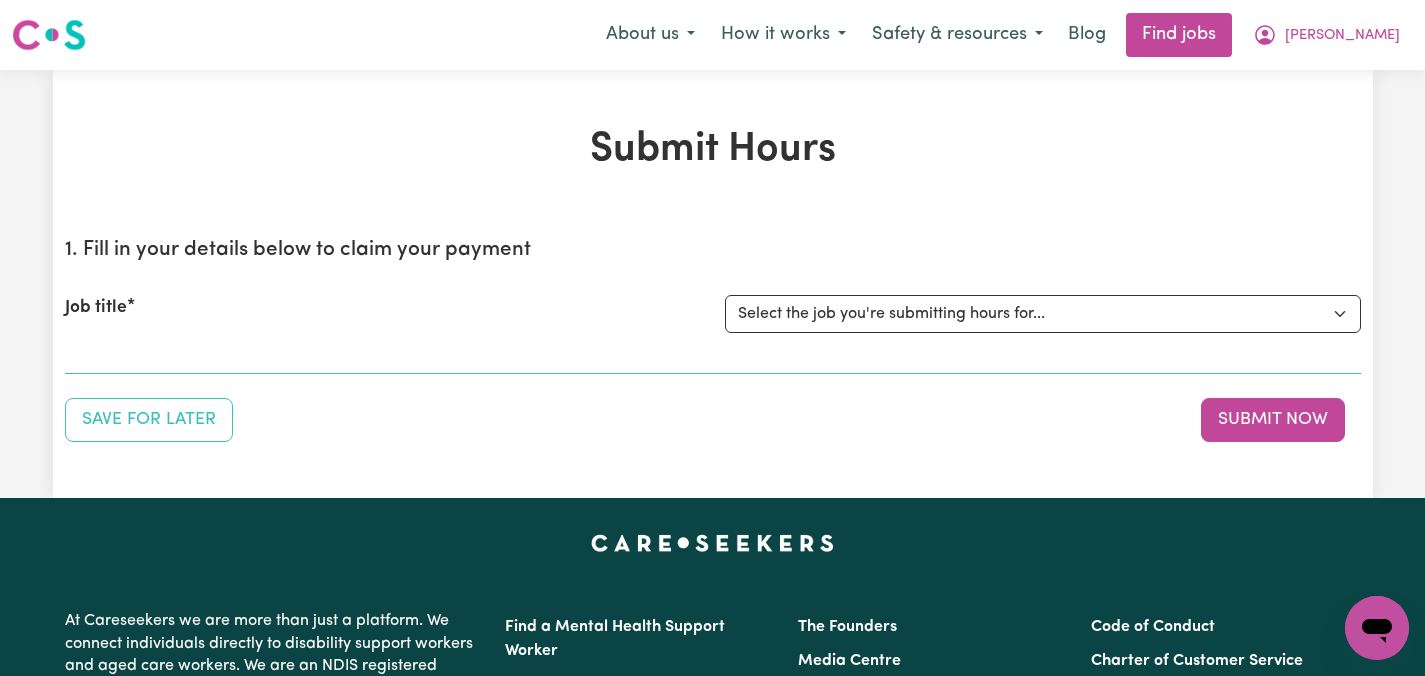 click on "Save for Later Submit Now" at bounding box center [713, 420] 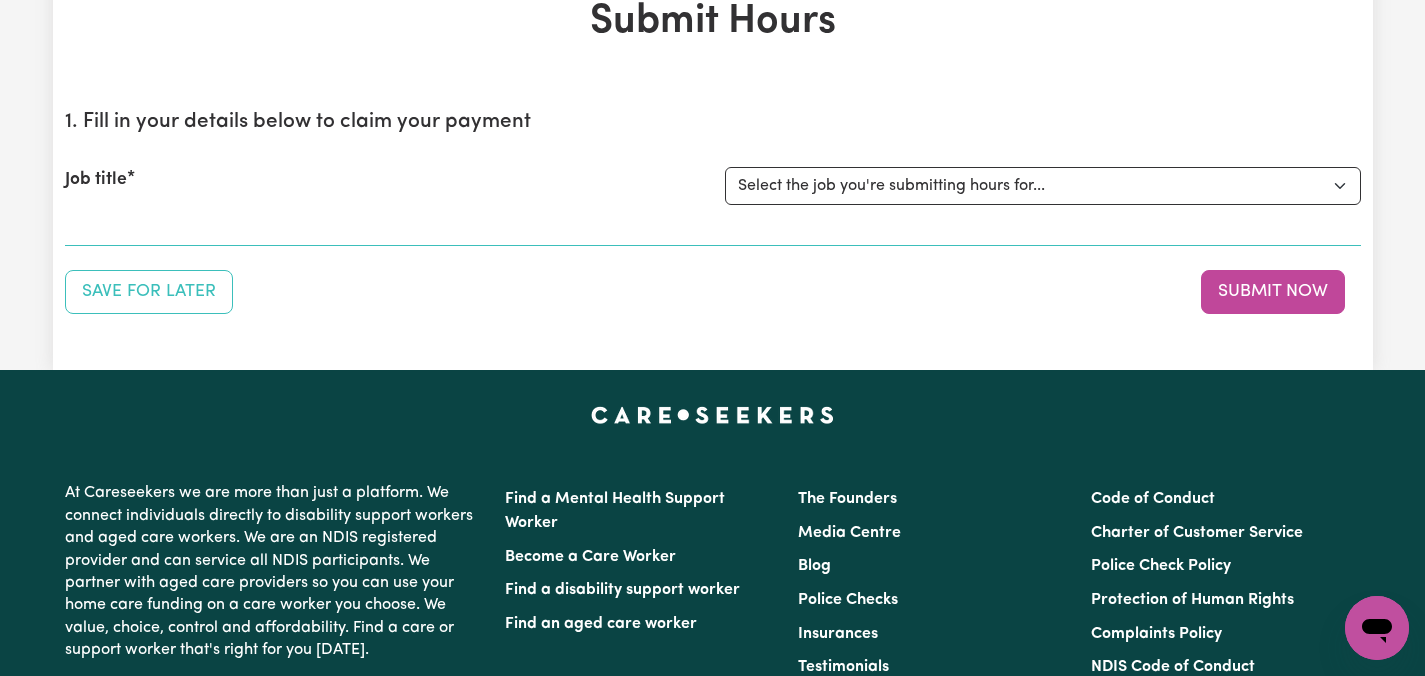 scroll, scrollTop: 160, scrollLeft: 0, axis: vertical 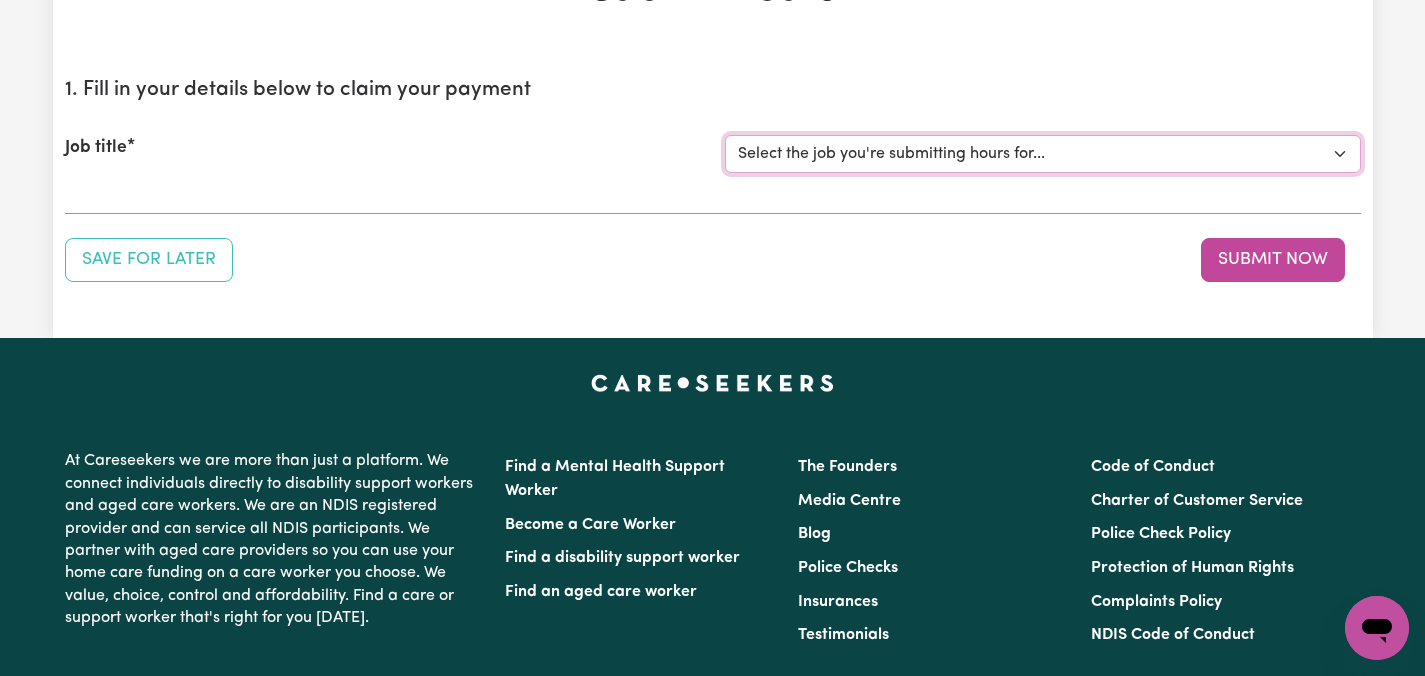 click on "Select the job you're submitting hours for... [[PERSON_NAME]] Care worker needed in [GEOGRAPHIC_DATA] [GEOGRAPHIC_DATA] [[PERSON_NAME] [PERSON_NAME]] Care worker needed in [GEOGRAPHIC_DATA] [[GEOGRAPHIC_DATA] (Han) Vu - NDIS Number: 430921521] [DEMOGRAPHIC_DATA] Support workers with experience in Behaviour Support Plans" at bounding box center (1043, 154) 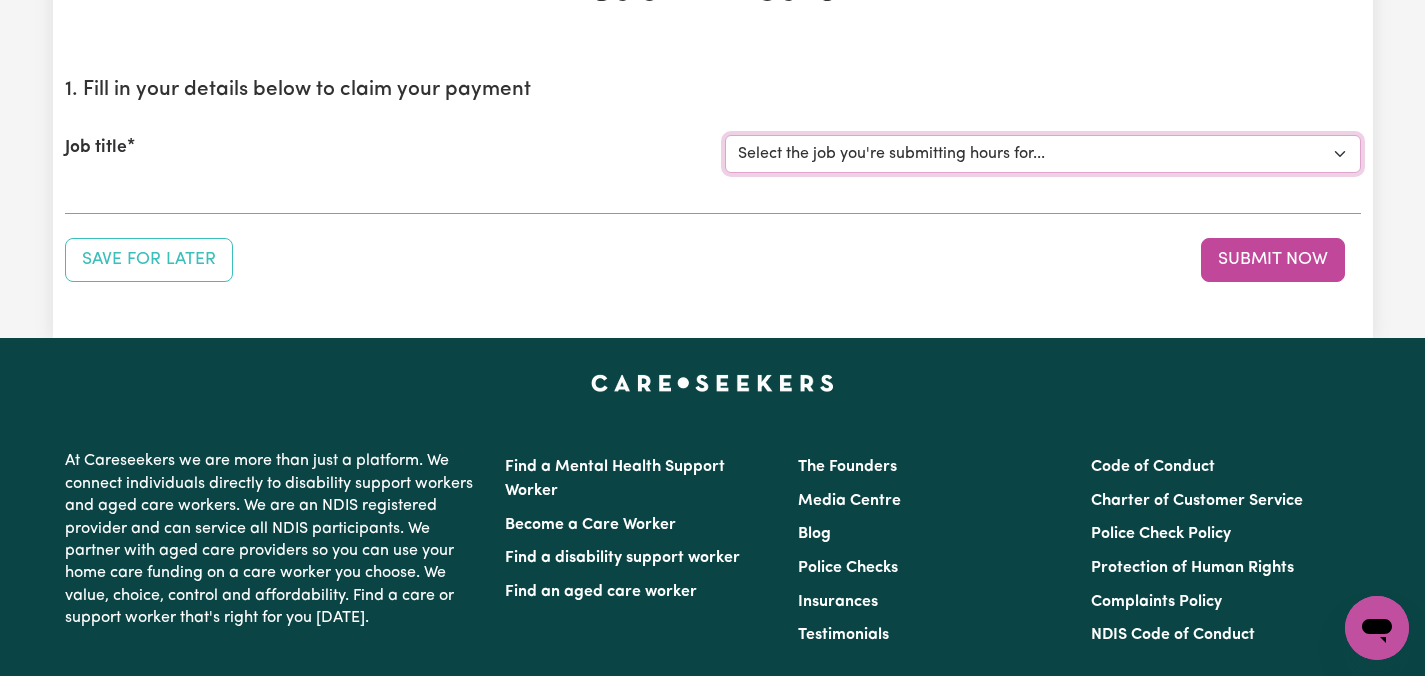 select on "14435" 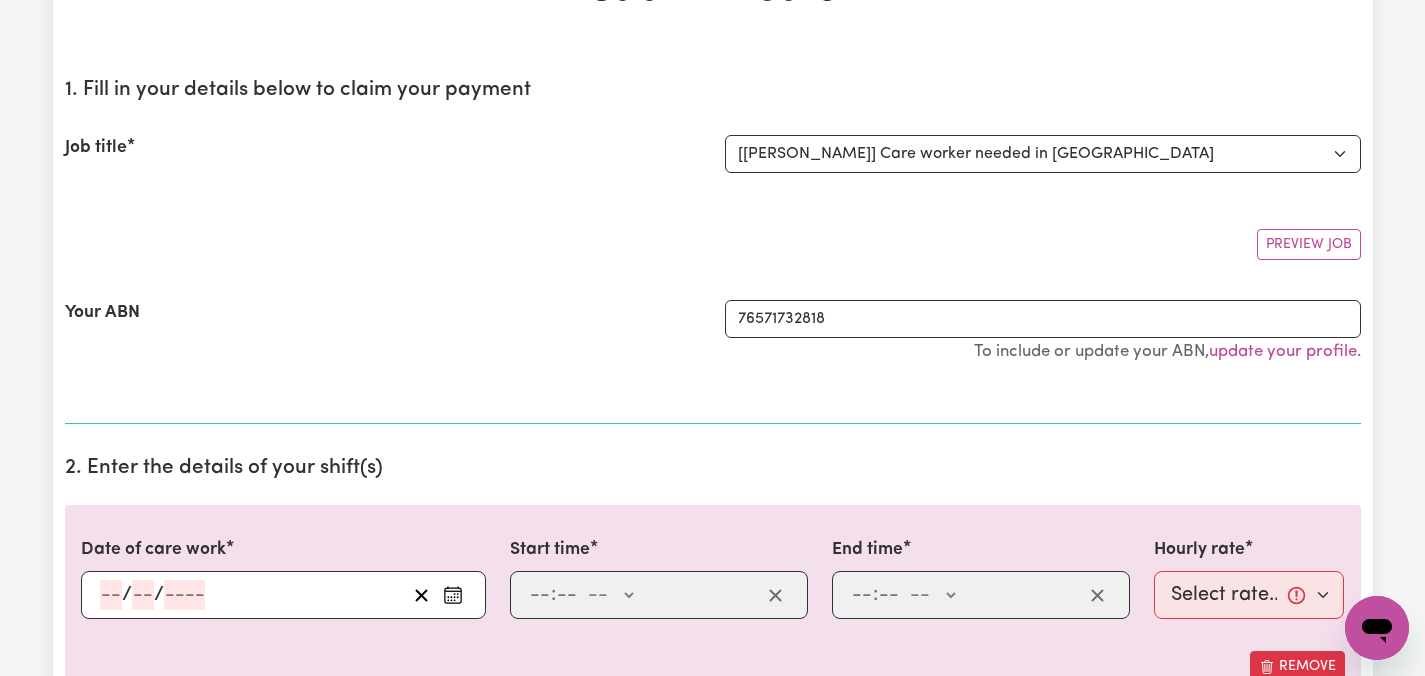 click 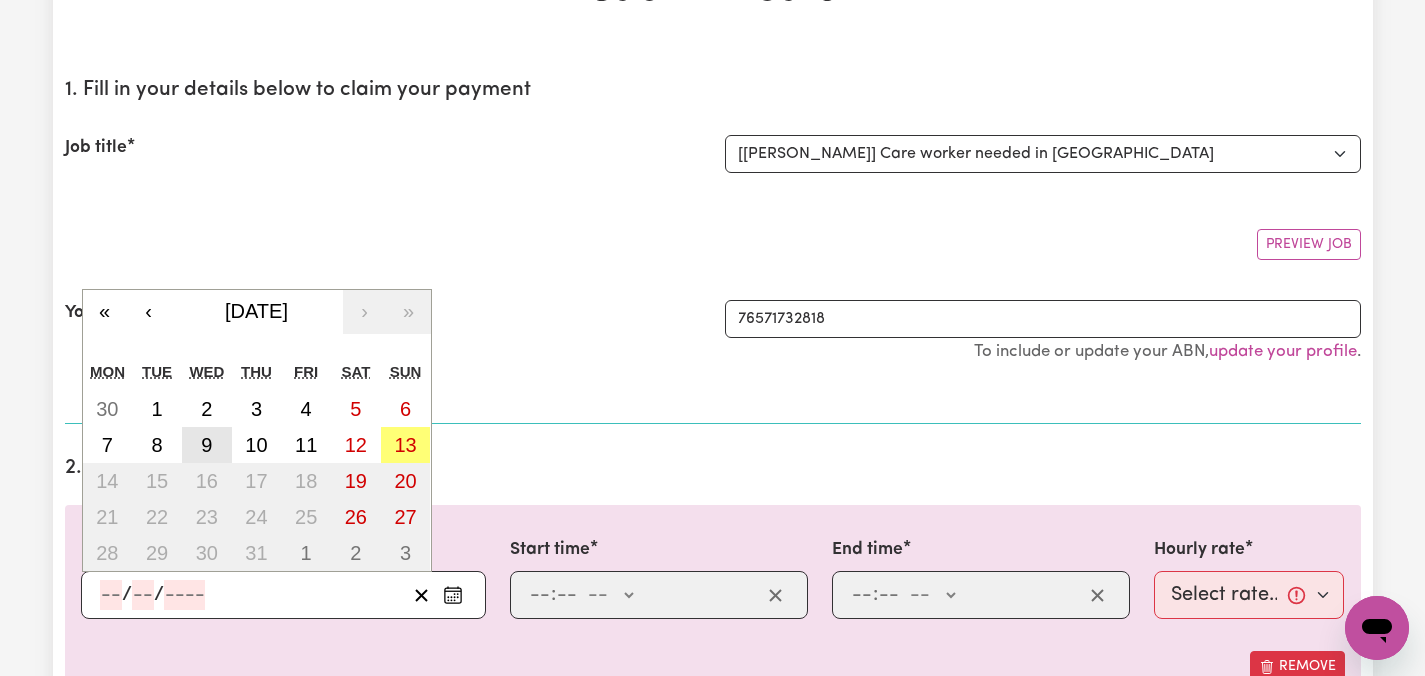 click on "9" at bounding box center [206, 445] 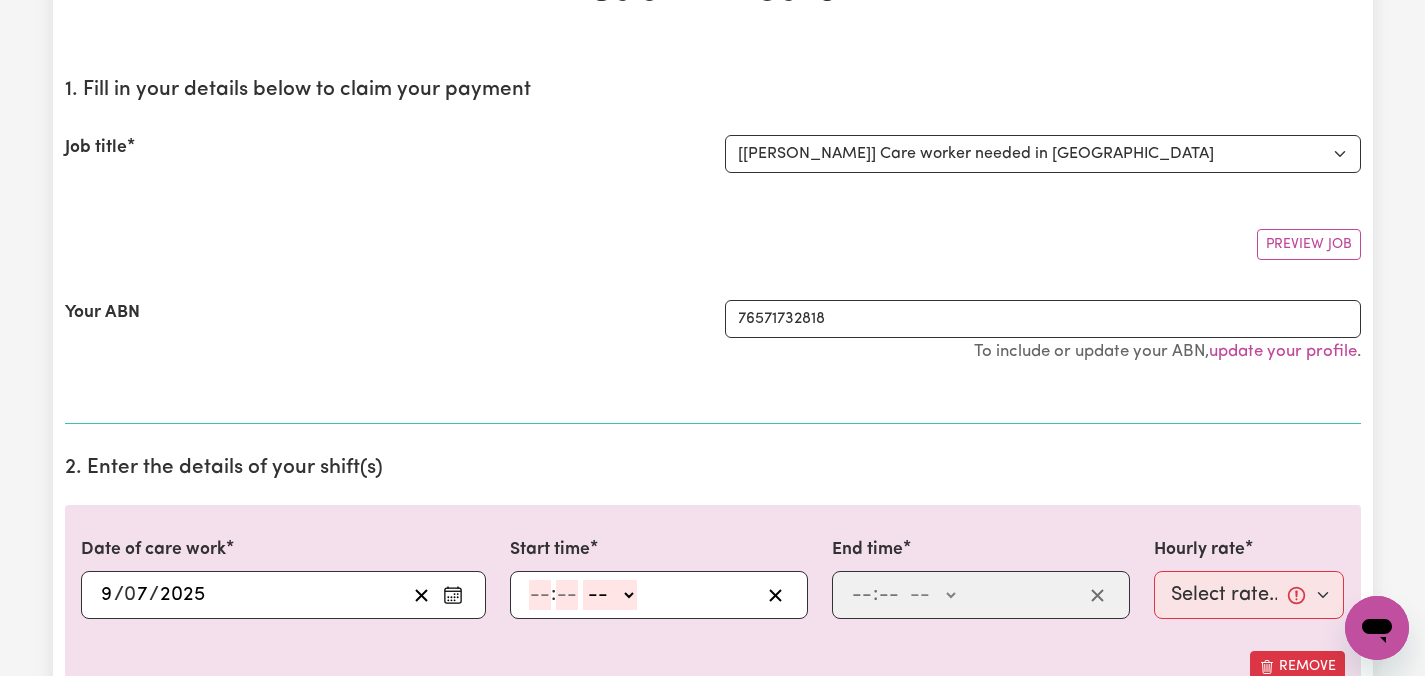 click 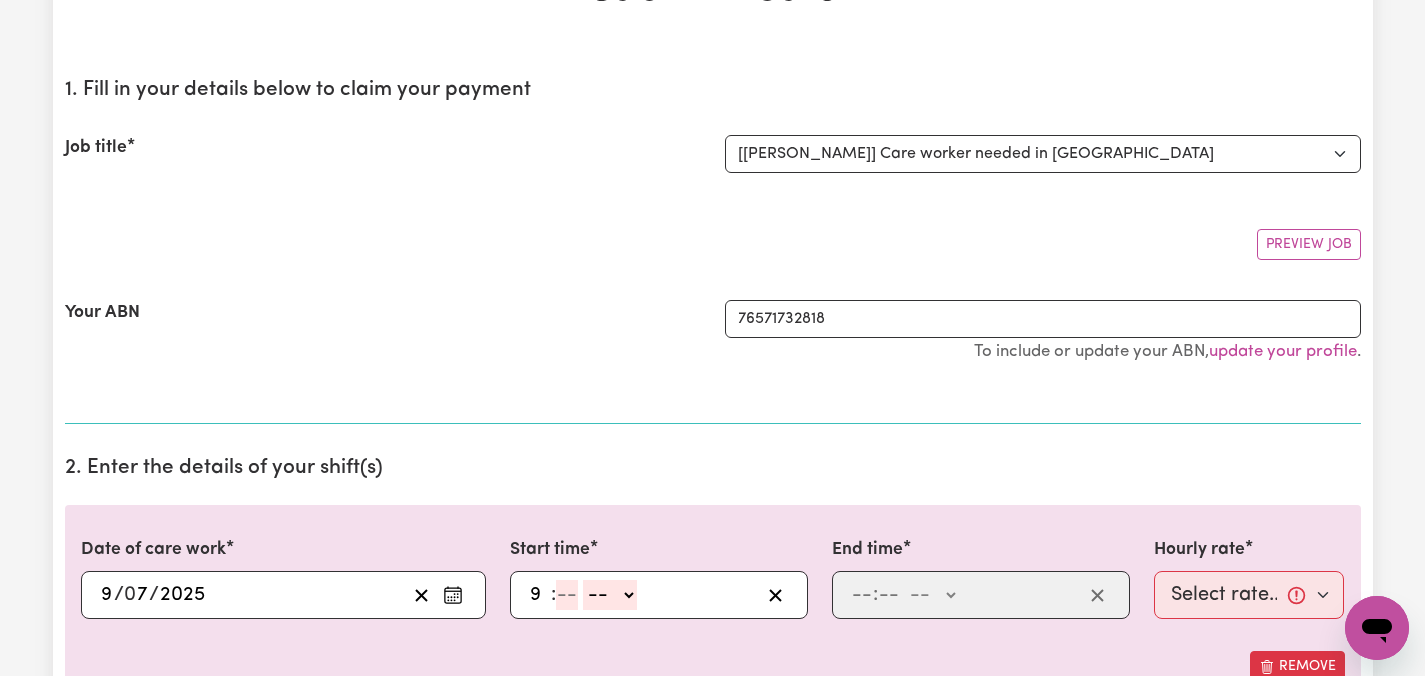 type on "9" 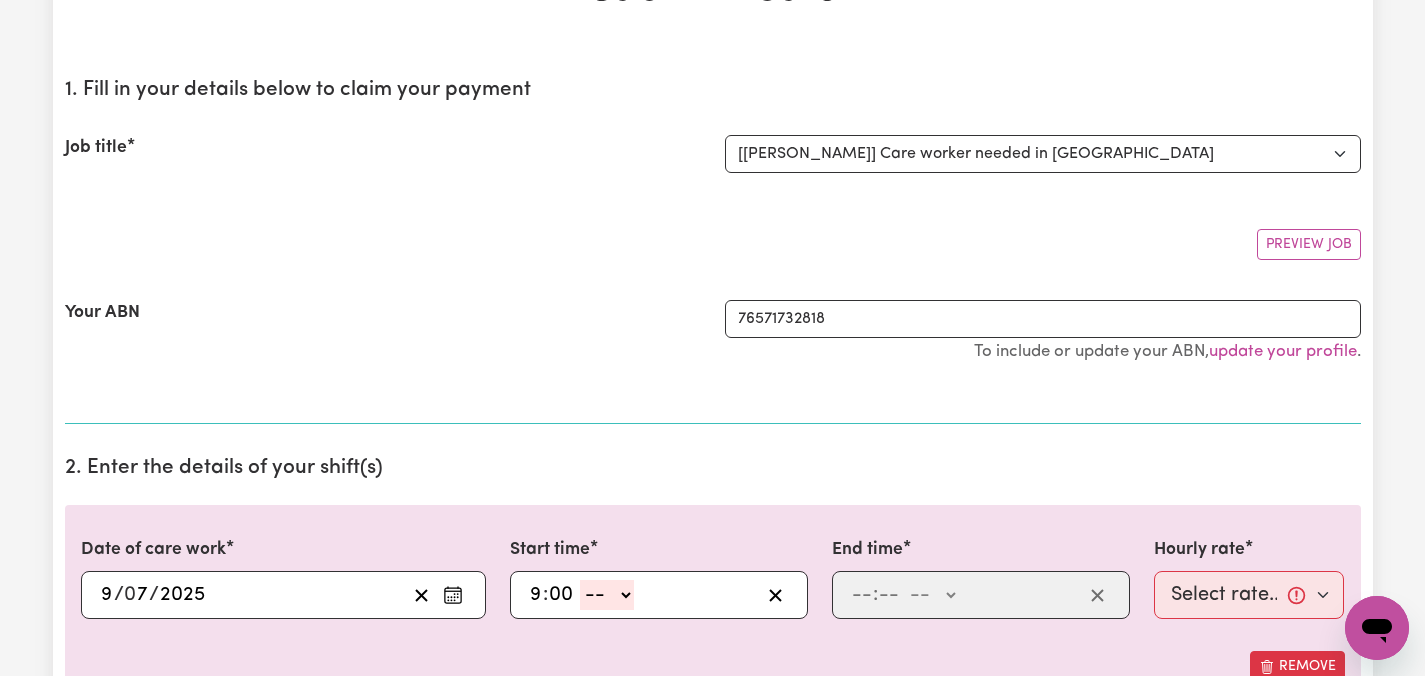 type on "00" 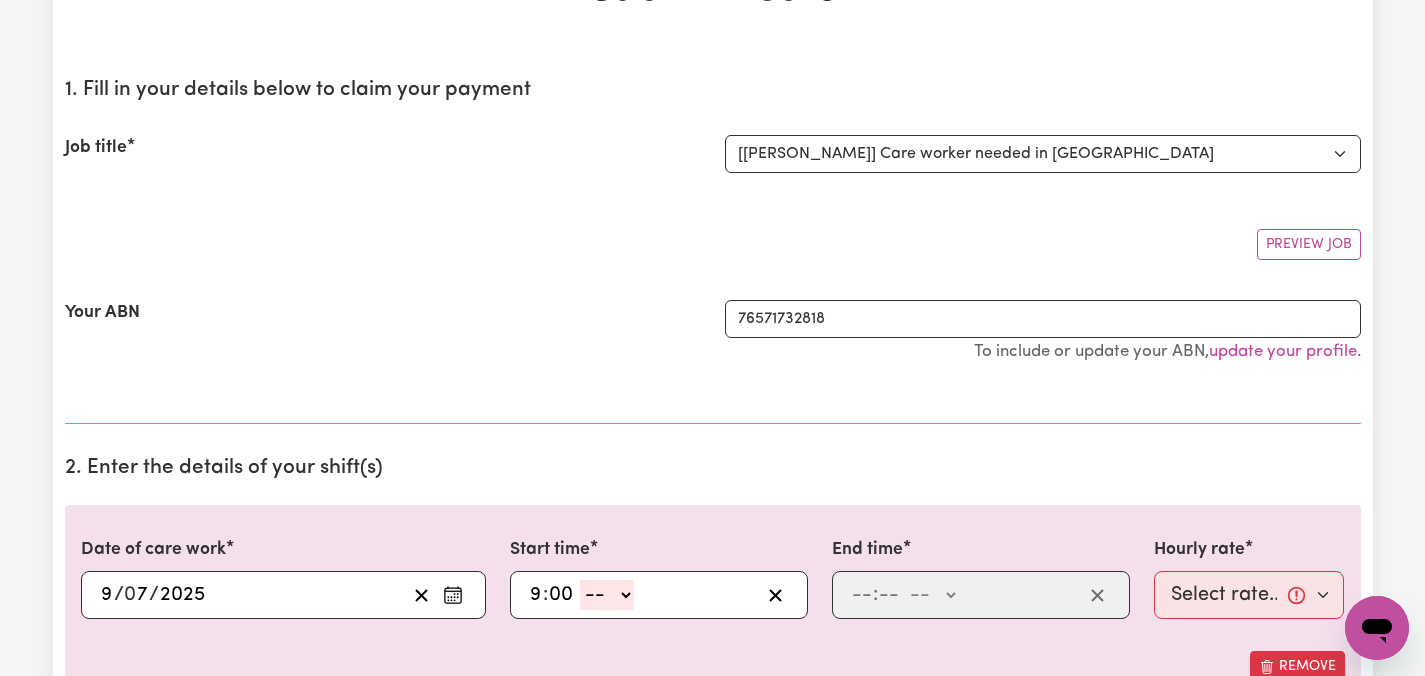 select on "am" 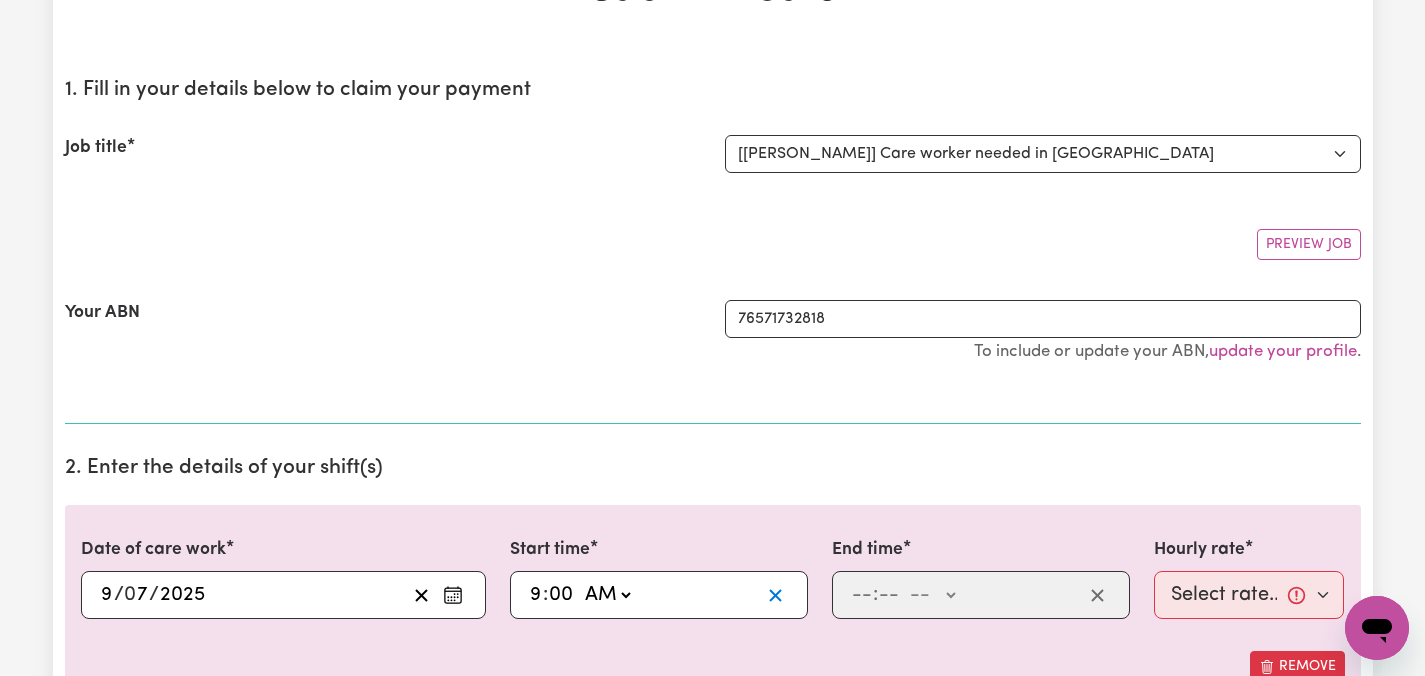 type on "09:00" 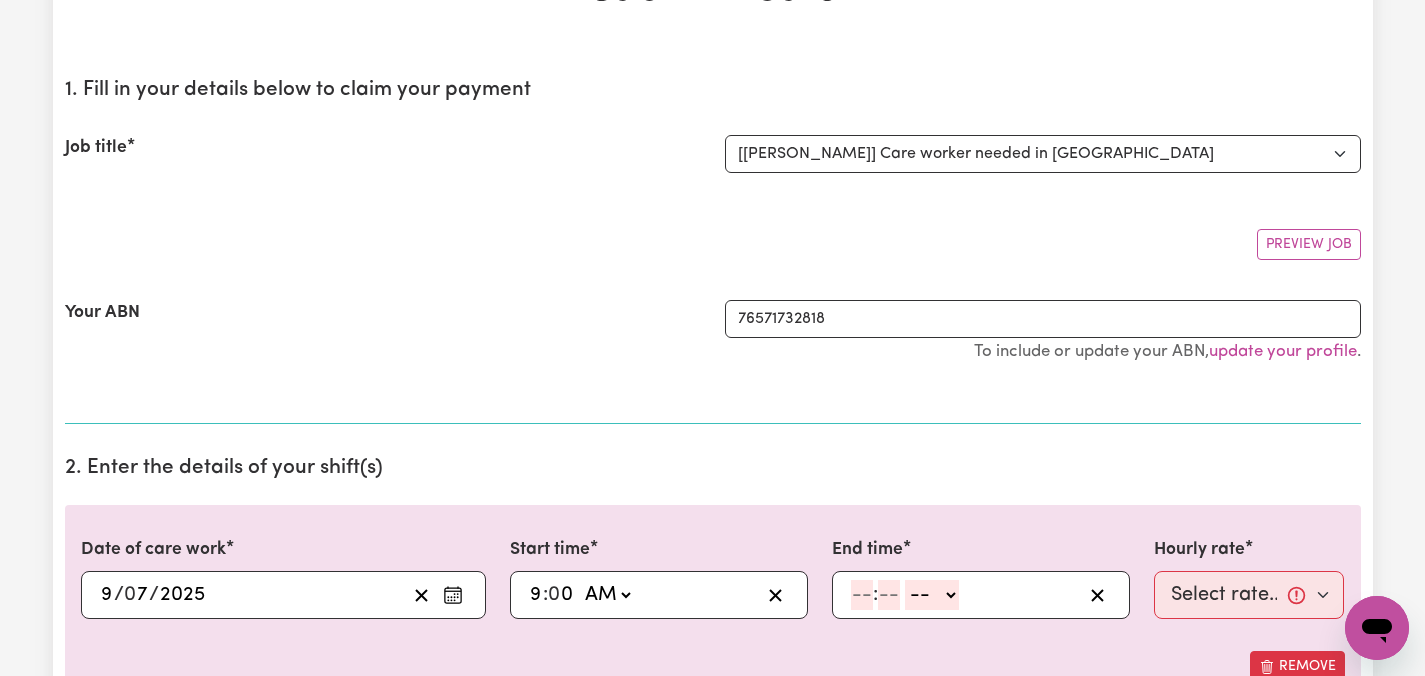 click 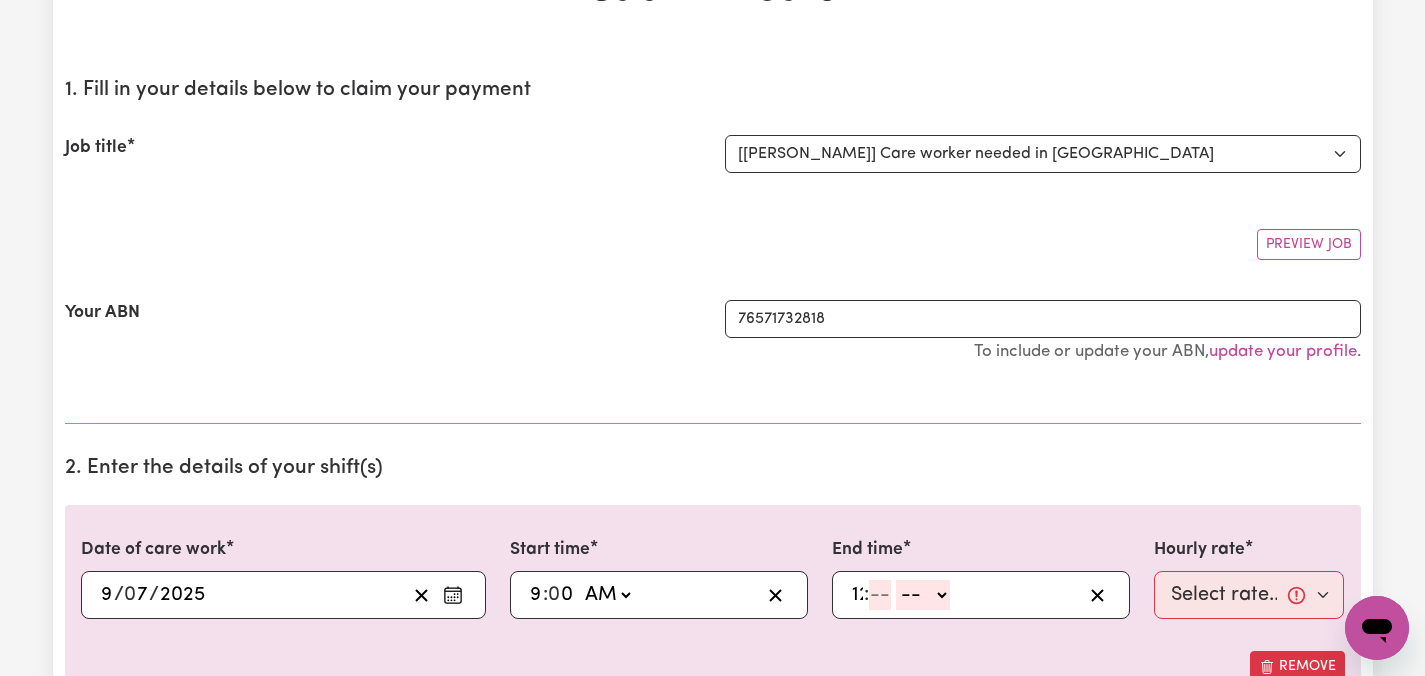 type on "12" 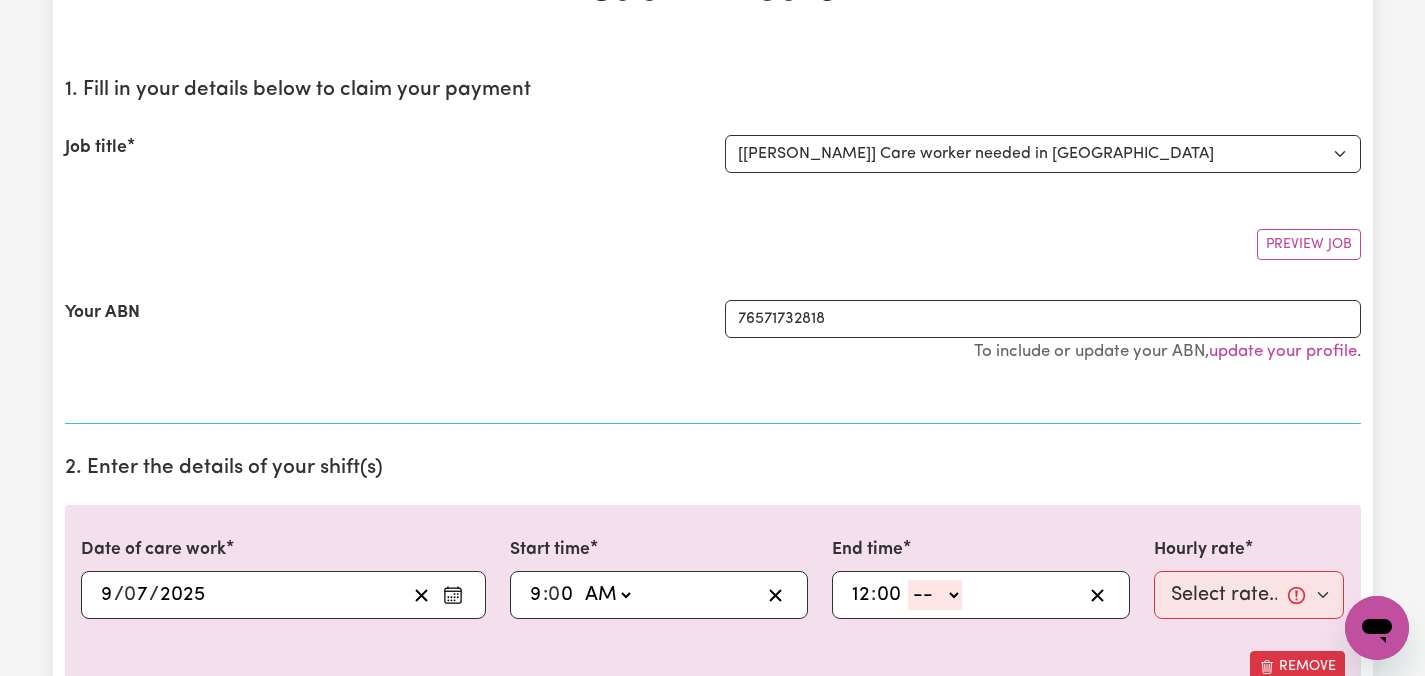 type on "00" 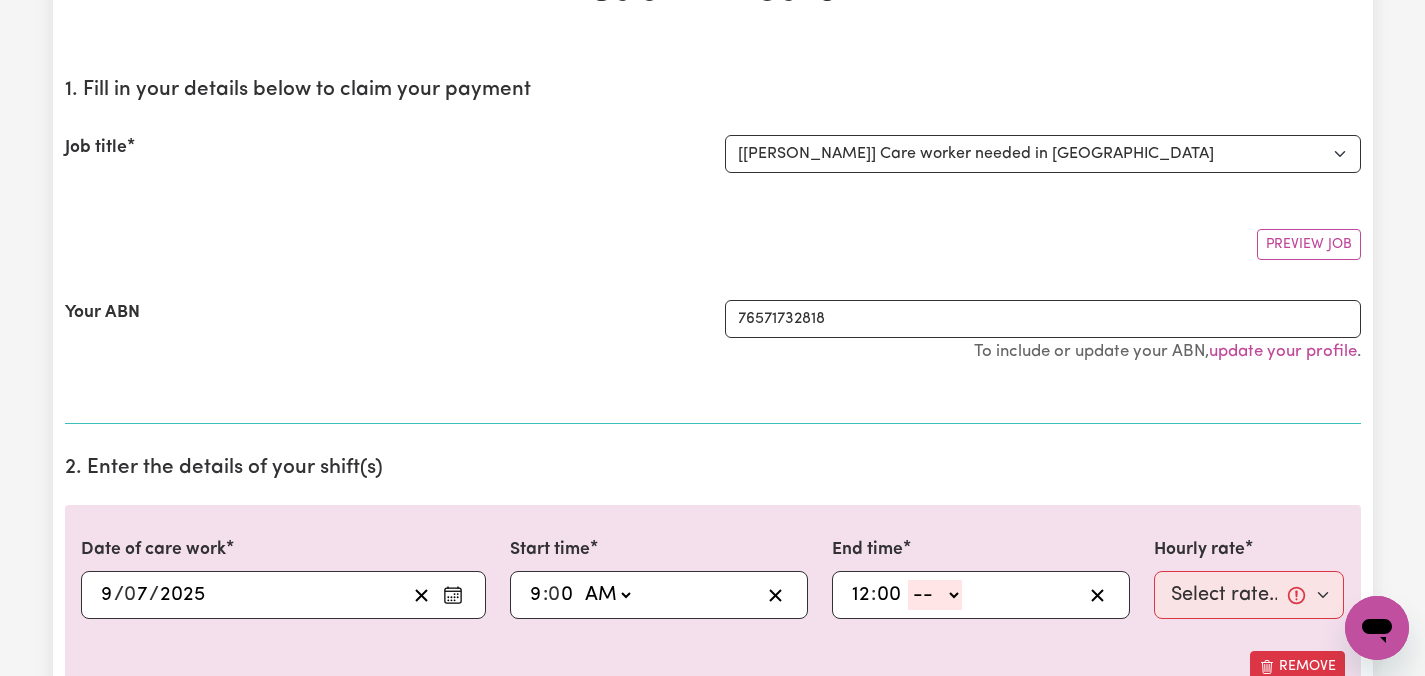 select on "pm" 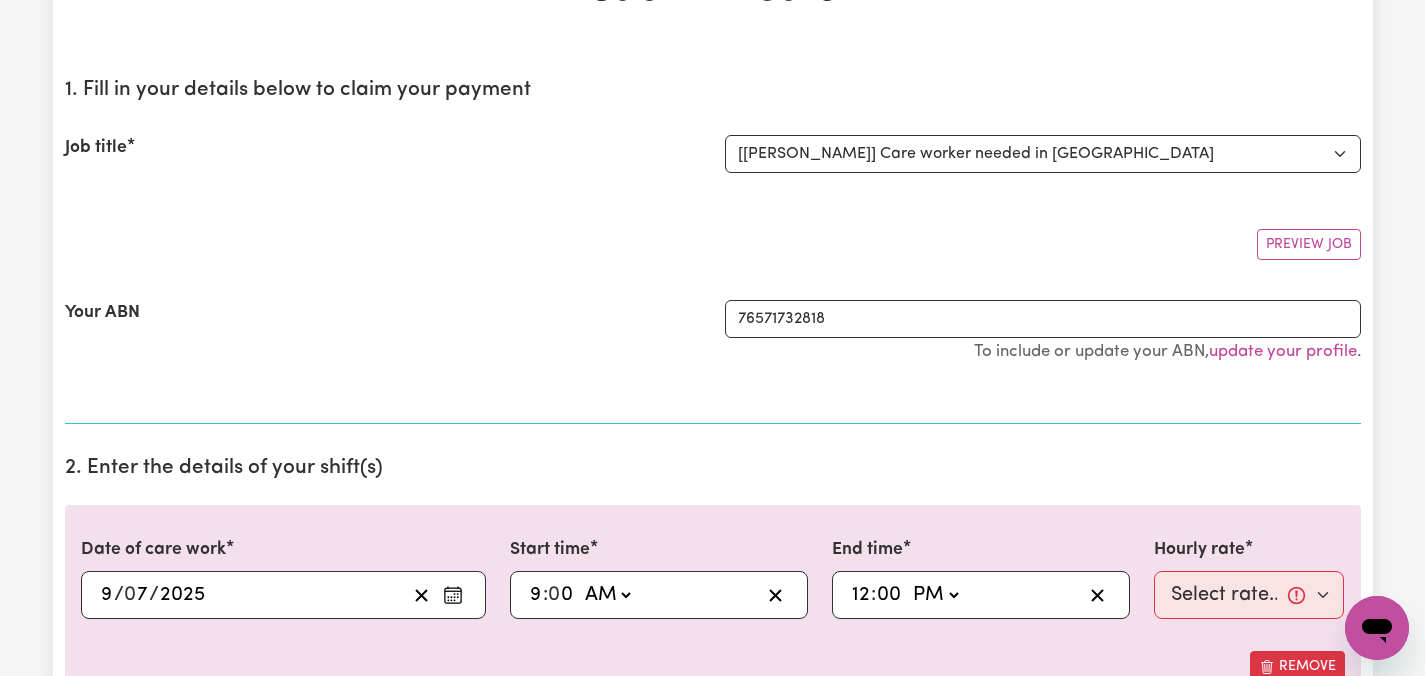 type on "12:00" 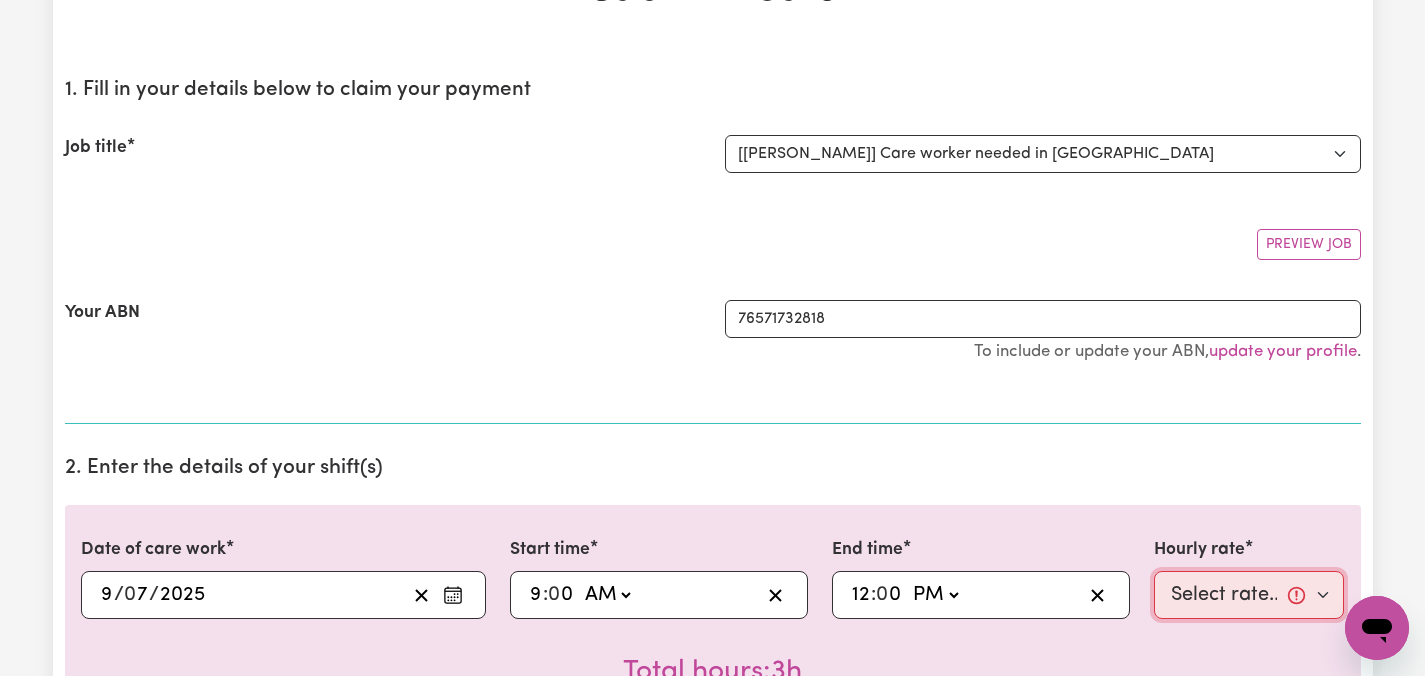 click on "Select rate... $55.00 (Weekday)" at bounding box center (1249, 595) 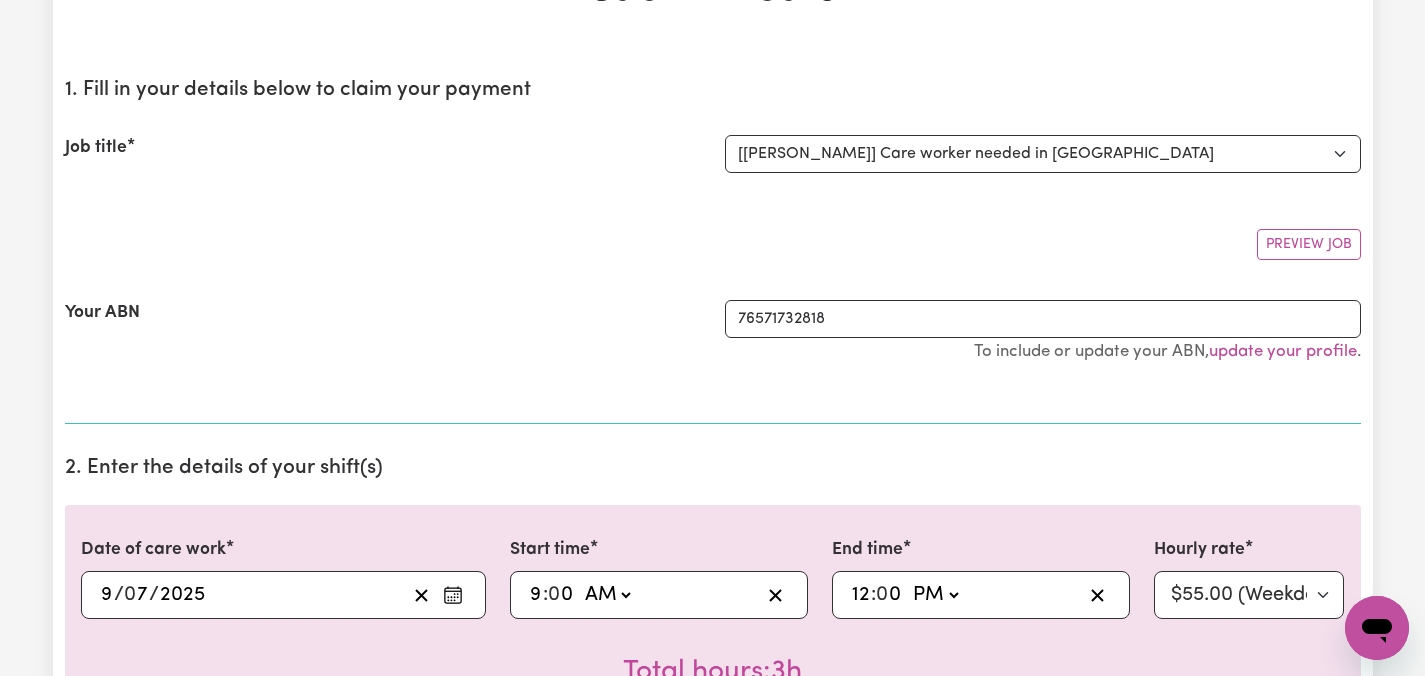 click on "2. Enter the details of your shift(s)" at bounding box center (713, 468) 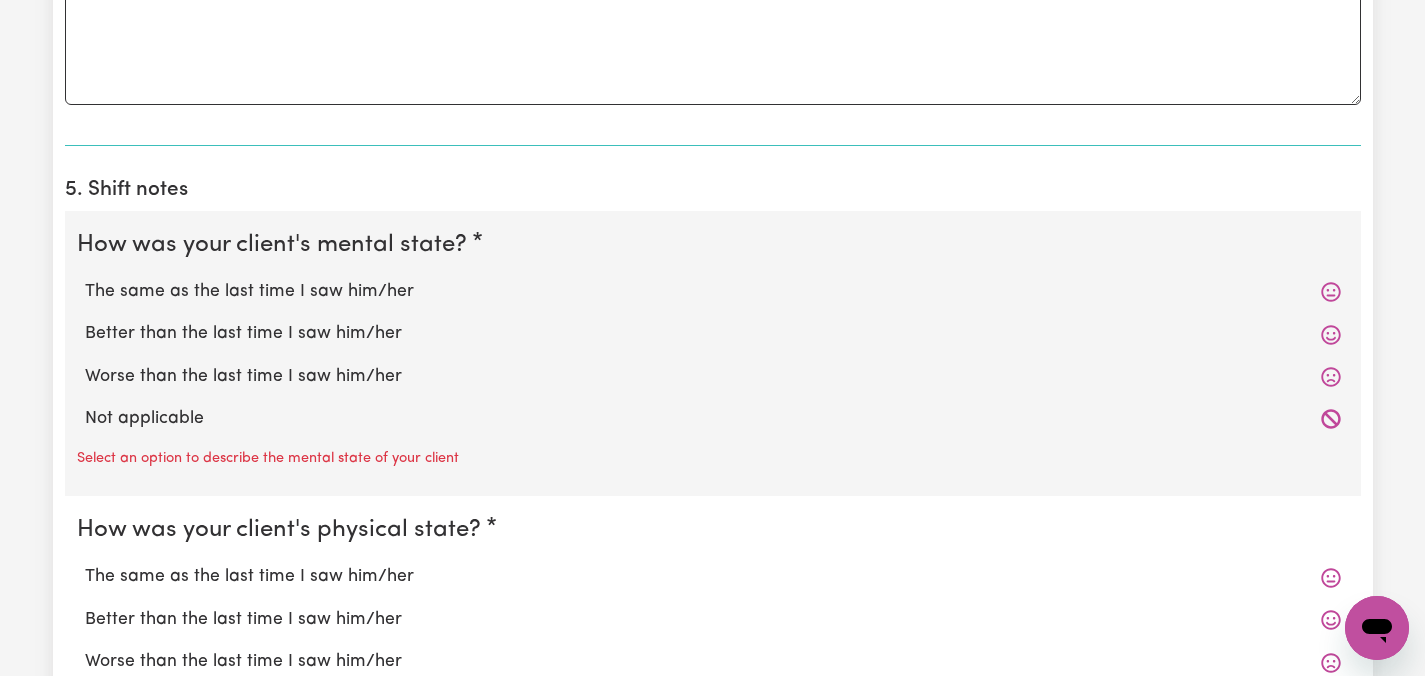 scroll, scrollTop: 1360, scrollLeft: 0, axis: vertical 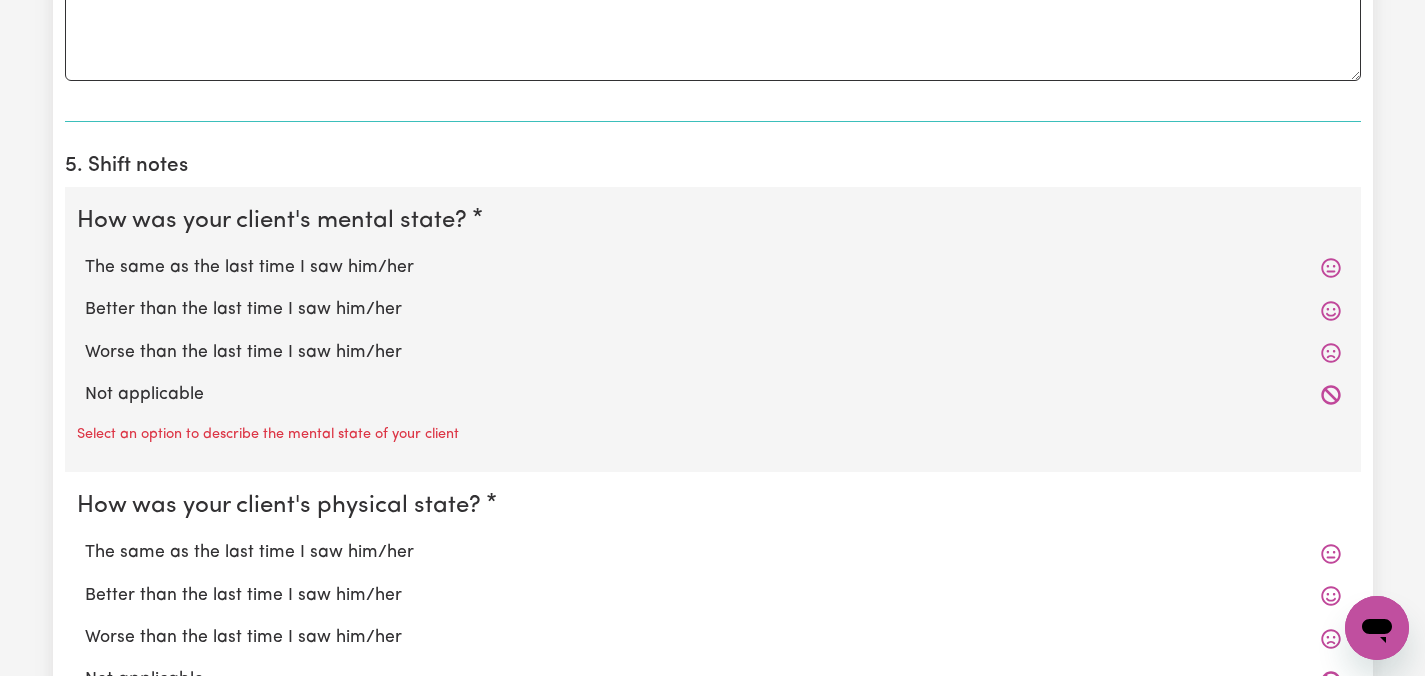 click on "The same as the last time I saw him/her" at bounding box center [713, 268] 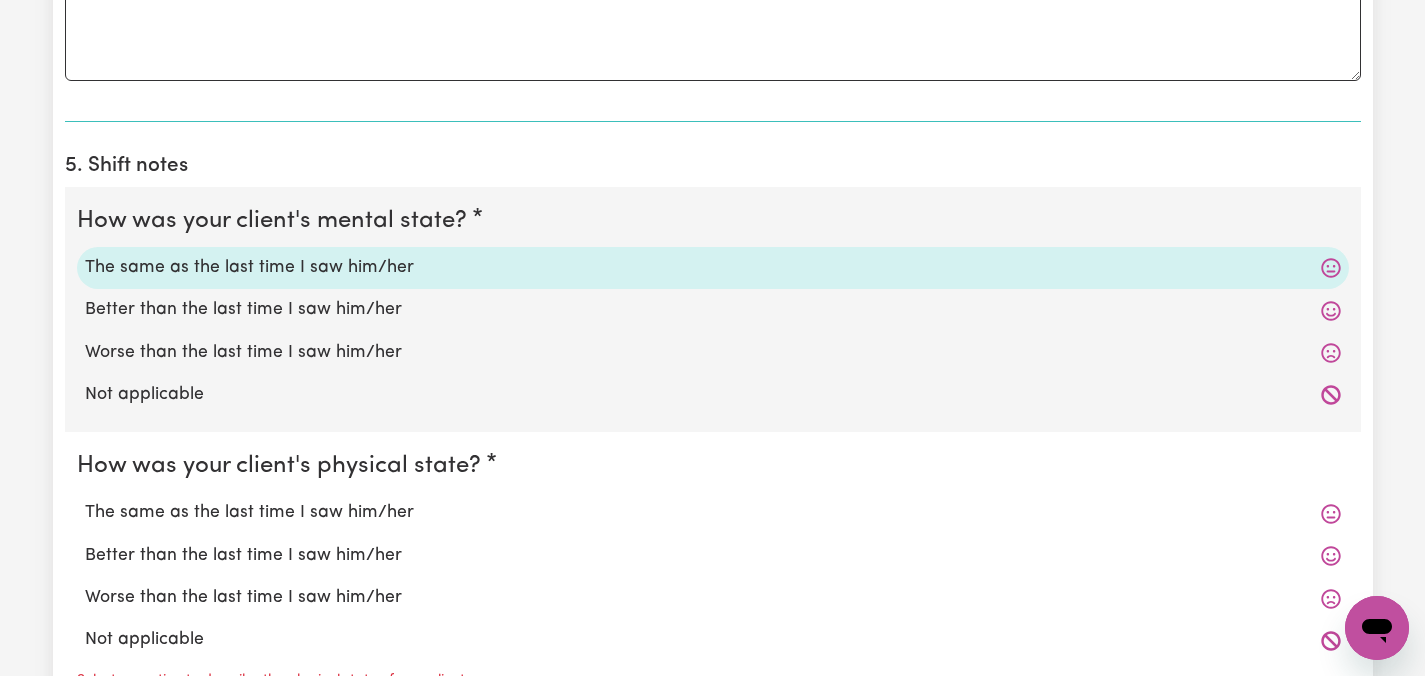 click on "The same as the last time I saw him/her" at bounding box center [713, 513] 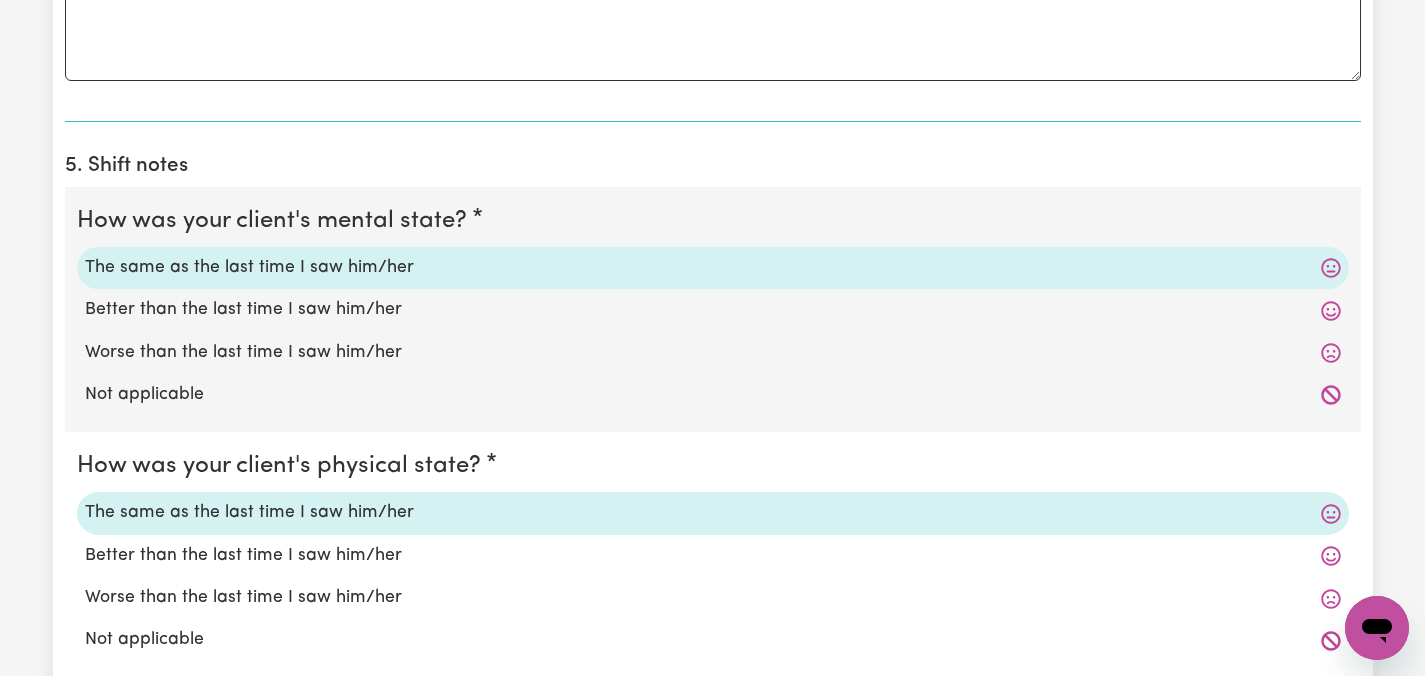 click on "Submit Hours 1. Fill in your details below to claim your payment Job title Select the job you're submitting hours for... [[PERSON_NAME]] Care worker needed in [GEOGRAPHIC_DATA] [GEOGRAPHIC_DATA] [[PERSON_NAME] [PERSON_NAME]] Care worker needed in [GEOGRAPHIC_DATA] [[GEOGRAPHIC_DATA] (Han) Vu - NDIS Number: 430921521] [DEMOGRAPHIC_DATA] Support workers with experience in Behaviour Support Plans Preview Job Your ABN 76571732818 To include or update your ABN,  update your profile . 2. Enter the details of your shift(s) Date of care work [DATE] 9 / 0 7 / 2025 « ‹ [DATE] › » Mon Tue Wed Thu Fri Sat Sun 30 1 2 3 4 5 6 7 8 9 10 11 12 13 14 15 16 17 18 19 20 21 22 23 24 25 26 27 28 29 30 31 1 2 3 Start time 09:00 9 : 0 0   AM PM End time 12:00 12 : 0 0   AM PM Hourly rate Select rate... $55.00 (Weekday) Total hours:  3h  Remove Add shift 3. Include any additional expenses incurred, e.g. mileage, parking fees or other ad-hoc expenses (optional) No expenses have been included. Add an expense 4. Comments to be placed onto the invoice (optional) Comments" at bounding box center (712, 65) 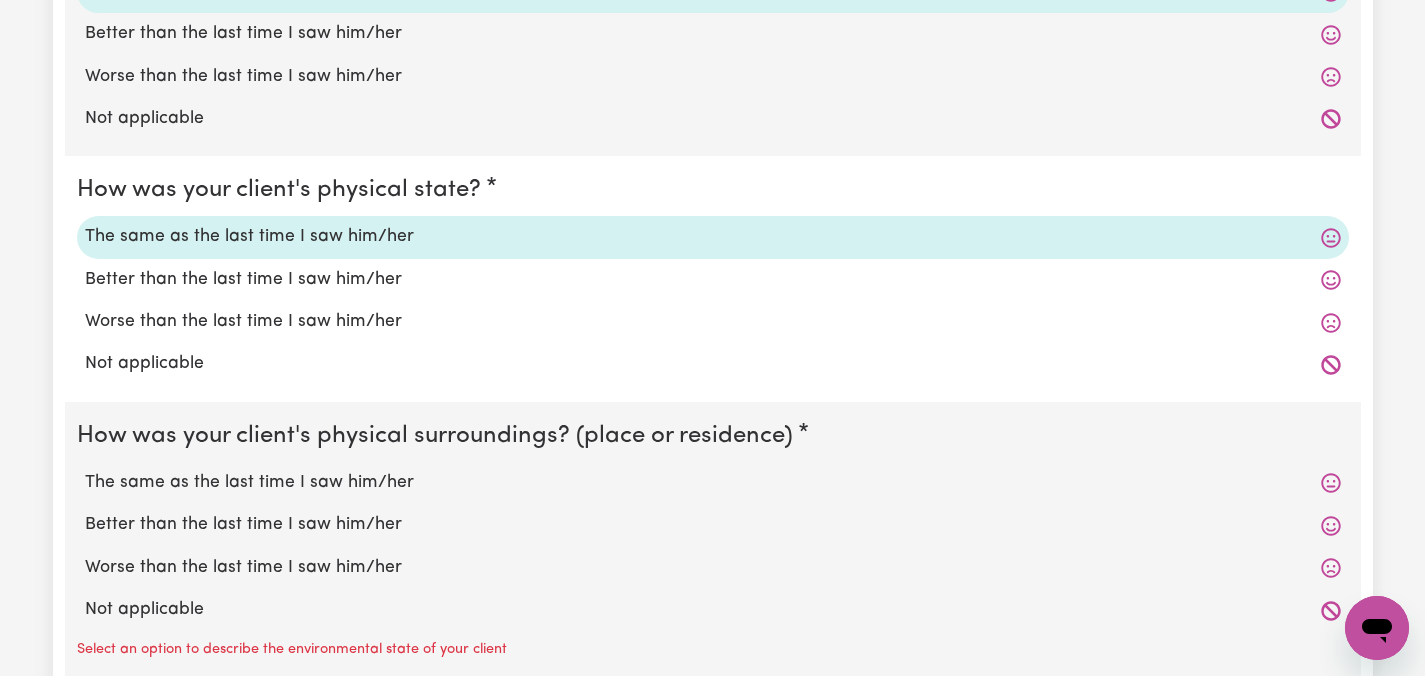 scroll, scrollTop: 1640, scrollLeft: 0, axis: vertical 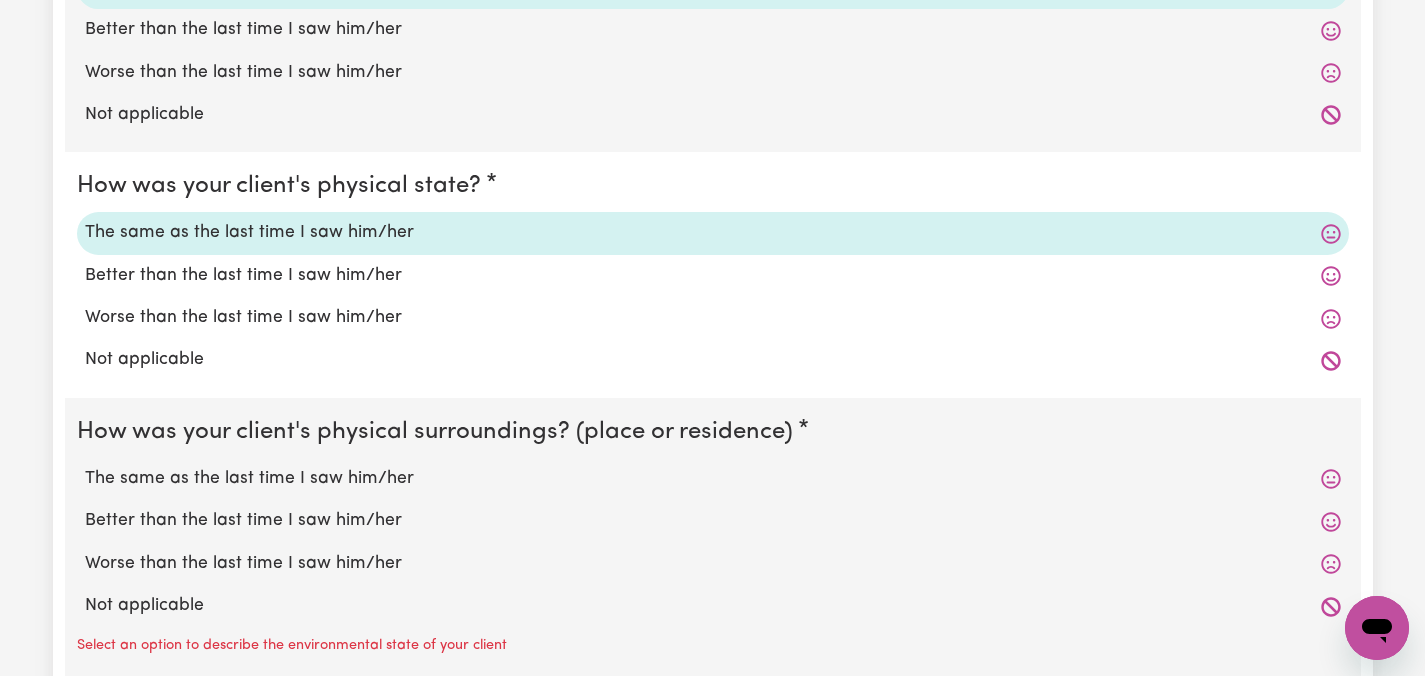 click on "The same as the last time I saw him/her" at bounding box center (713, 479) 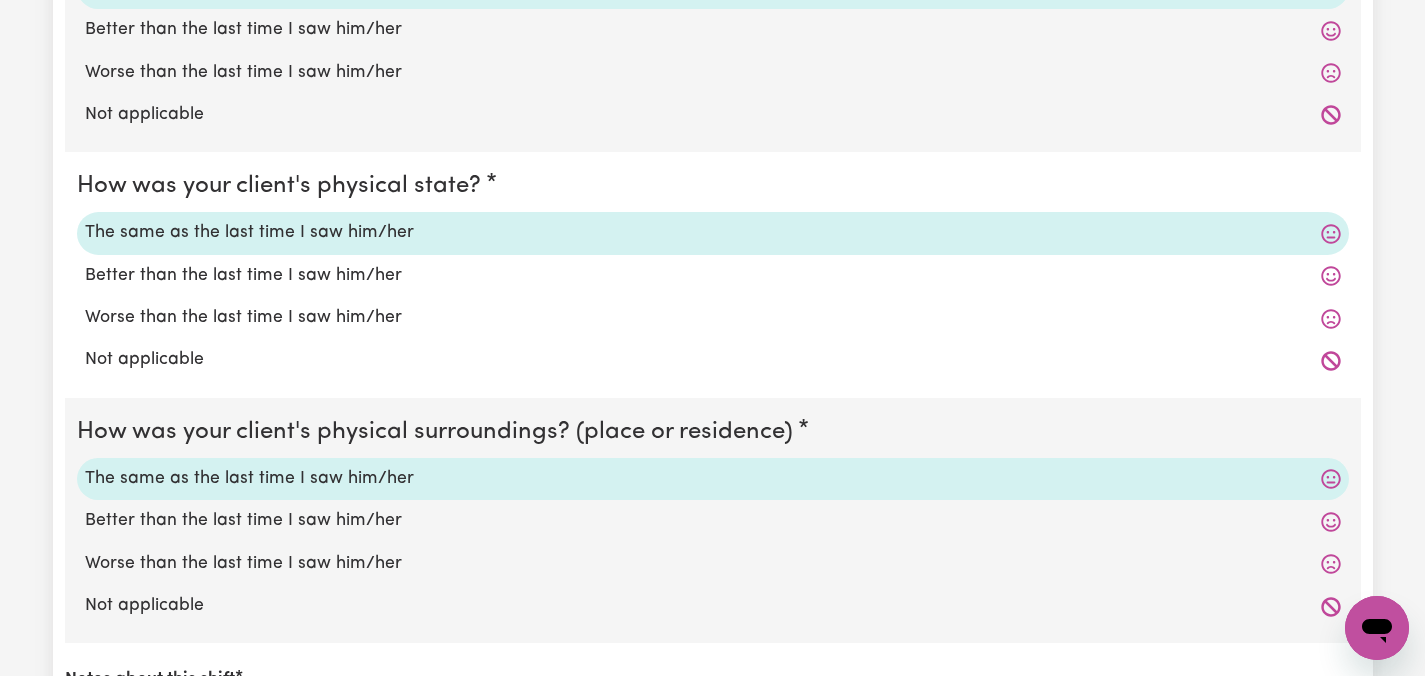 click on "Submit Hours 1. Fill in your details below to claim your payment Job title Select the job you're submitting hours for... [[PERSON_NAME]] Care worker needed in [GEOGRAPHIC_DATA] [GEOGRAPHIC_DATA] [[PERSON_NAME] [PERSON_NAME]] Care worker needed in [GEOGRAPHIC_DATA] [[GEOGRAPHIC_DATA] (Han) Vu - NDIS Number: 430921521] [DEMOGRAPHIC_DATA] Support workers with experience in Behaviour Support Plans Preview Job Your ABN 76571732818 To include or update your ABN,  update your profile . 2. Enter the details of your shift(s) Date of care work [DATE] 9 / 0 7 / 2025 « ‹ [DATE] › » Mon Tue Wed Thu Fri Sat Sun 30 1 2 3 4 5 6 7 8 9 10 11 12 13 14 15 16 17 18 19 20 21 22 23 24 25 26 27 28 29 30 31 1 2 3 Start time 09:00 9 : 0 0   AM PM End time 12:00 12 : 0 0   AM PM Hourly rate Select rate... $55.00 (Weekday) Total hours:  3h  Remove Add shift 3. Include any additional expenses incurred, e.g. mileage, parking fees or other ad-hoc expenses (optional) No expenses have been included. Add an expense 4. Comments to be placed onto the invoice (optional) Comments" at bounding box center [712, -235] 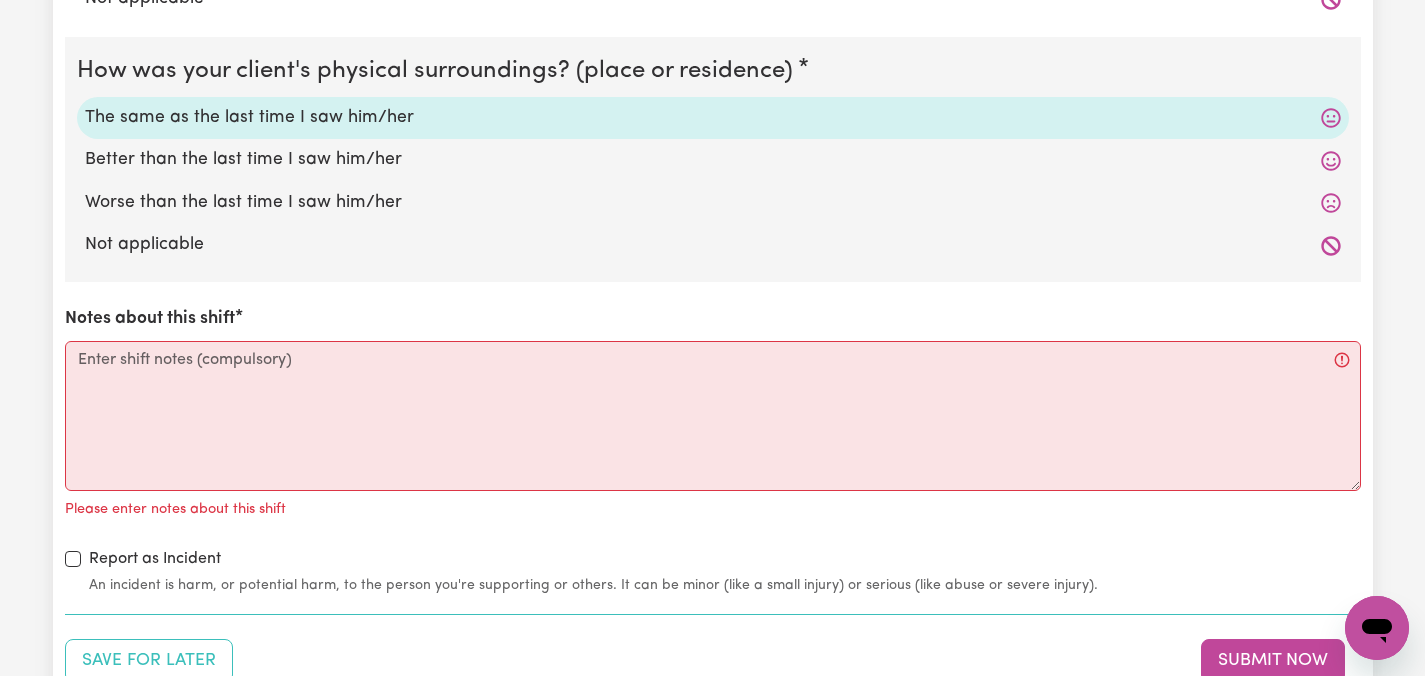 scroll, scrollTop: 2000, scrollLeft: 0, axis: vertical 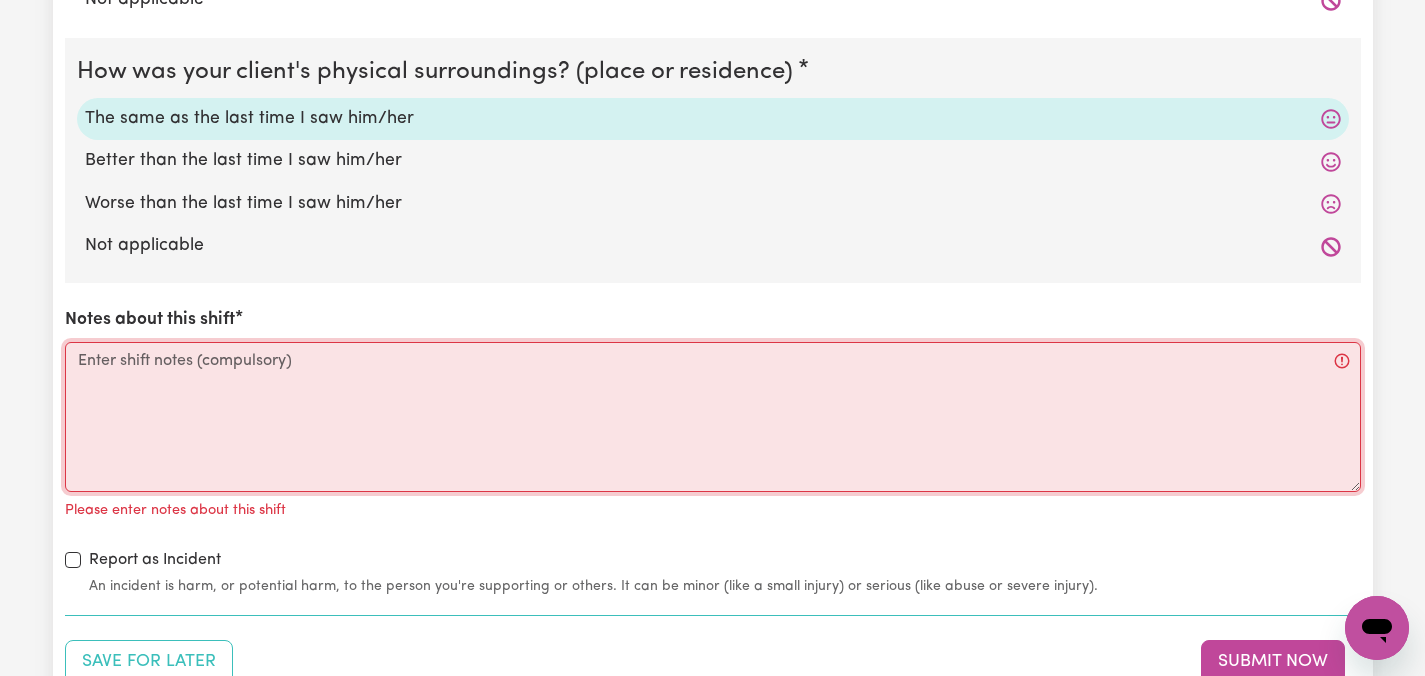 click on "Notes about this shift" at bounding box center (713, 417) 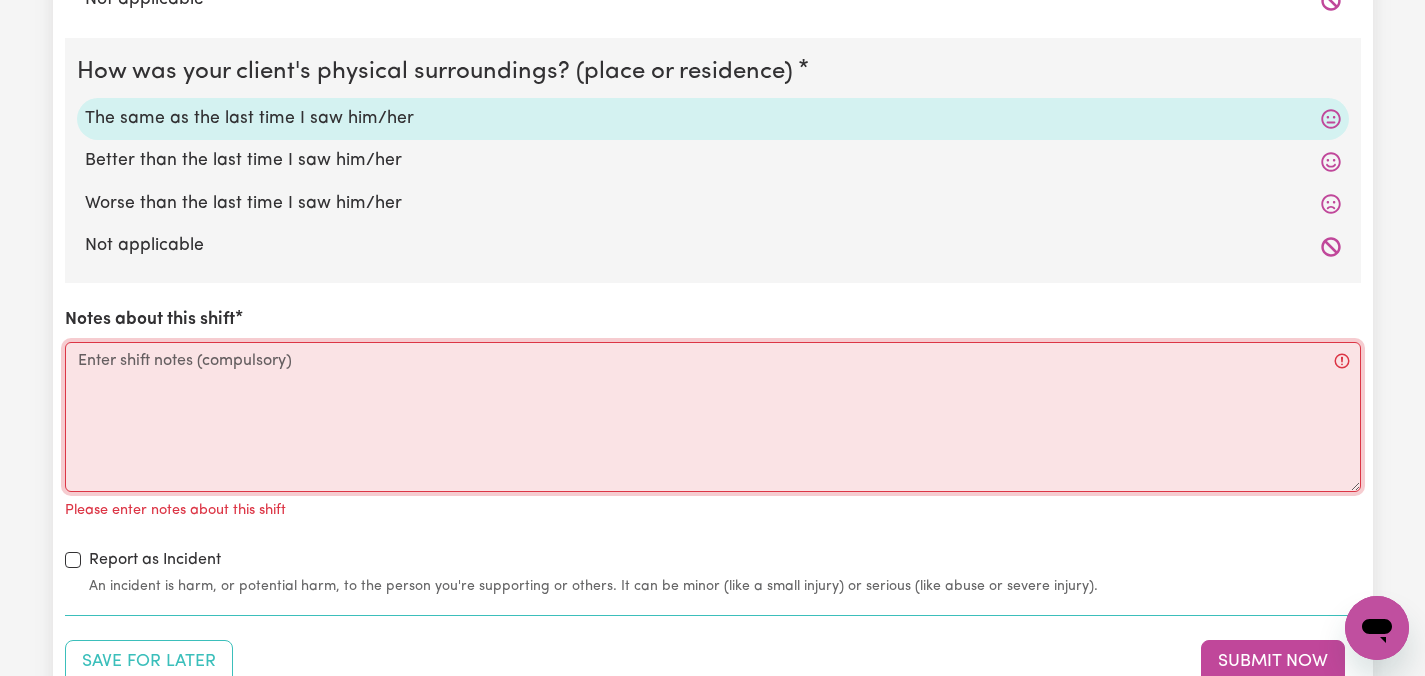 type on "V" 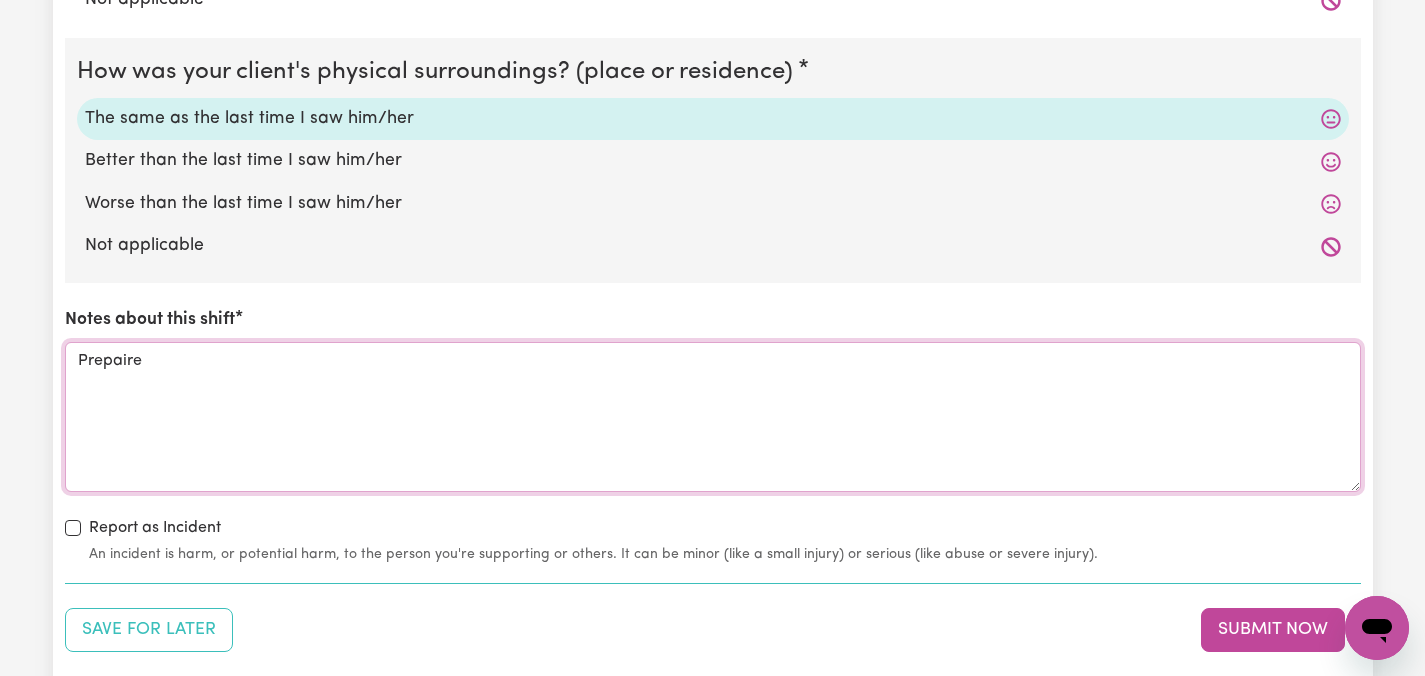 click on "Prepaire" at bounding box center [713, 417] 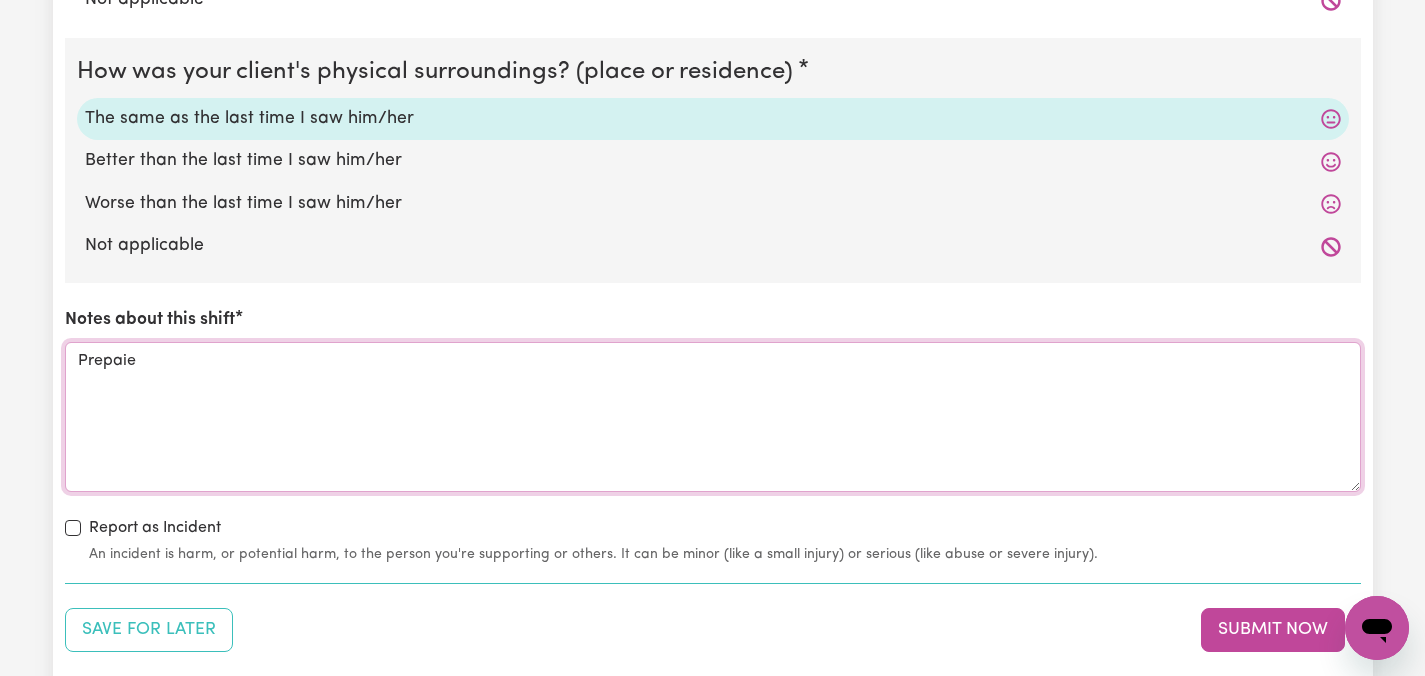 click on "Prepaie" at bounding box center (713, 417) 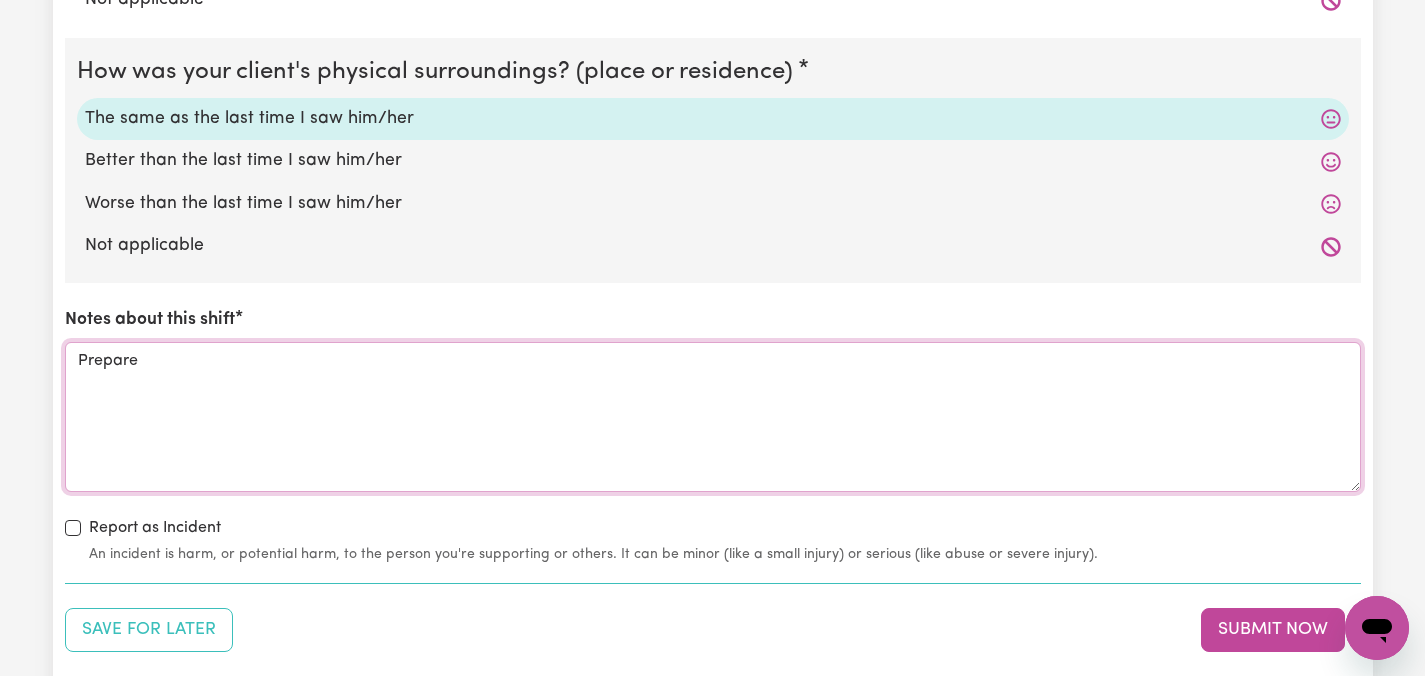 click on "Prepare" at bounding box center [713, 417] 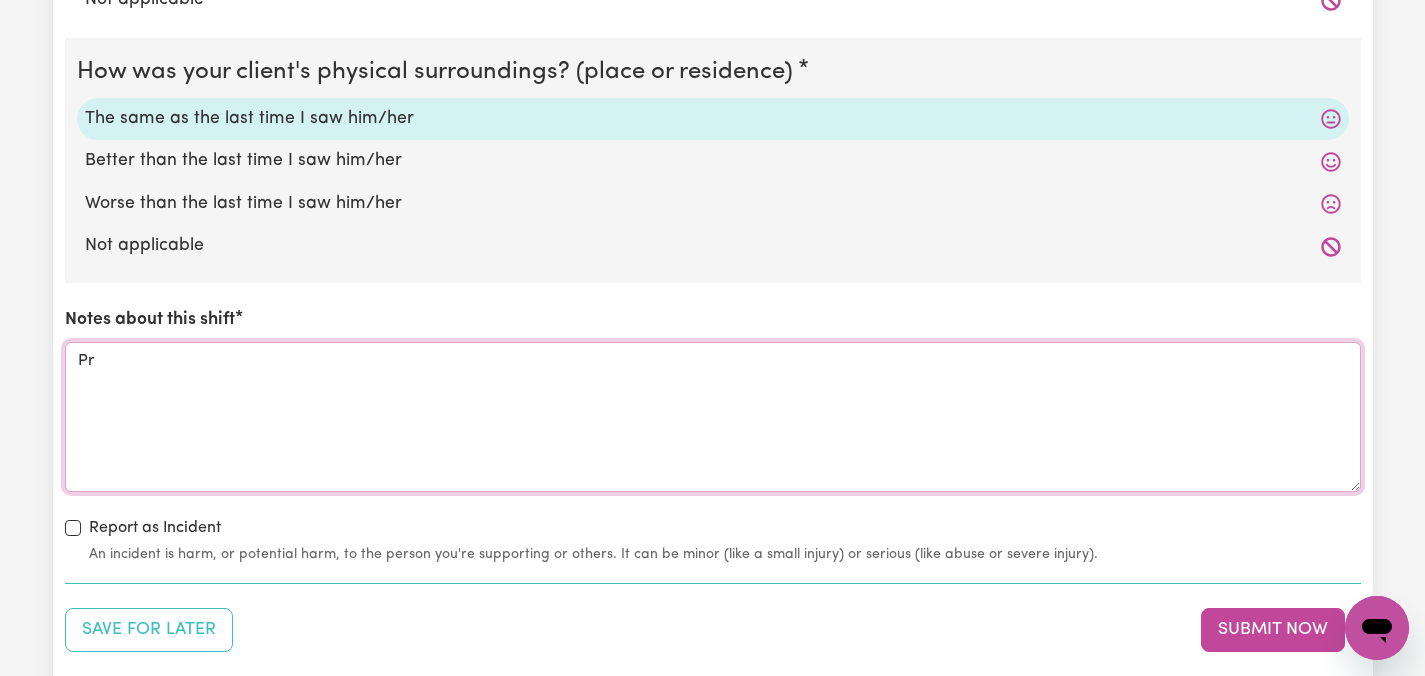 type on "P" 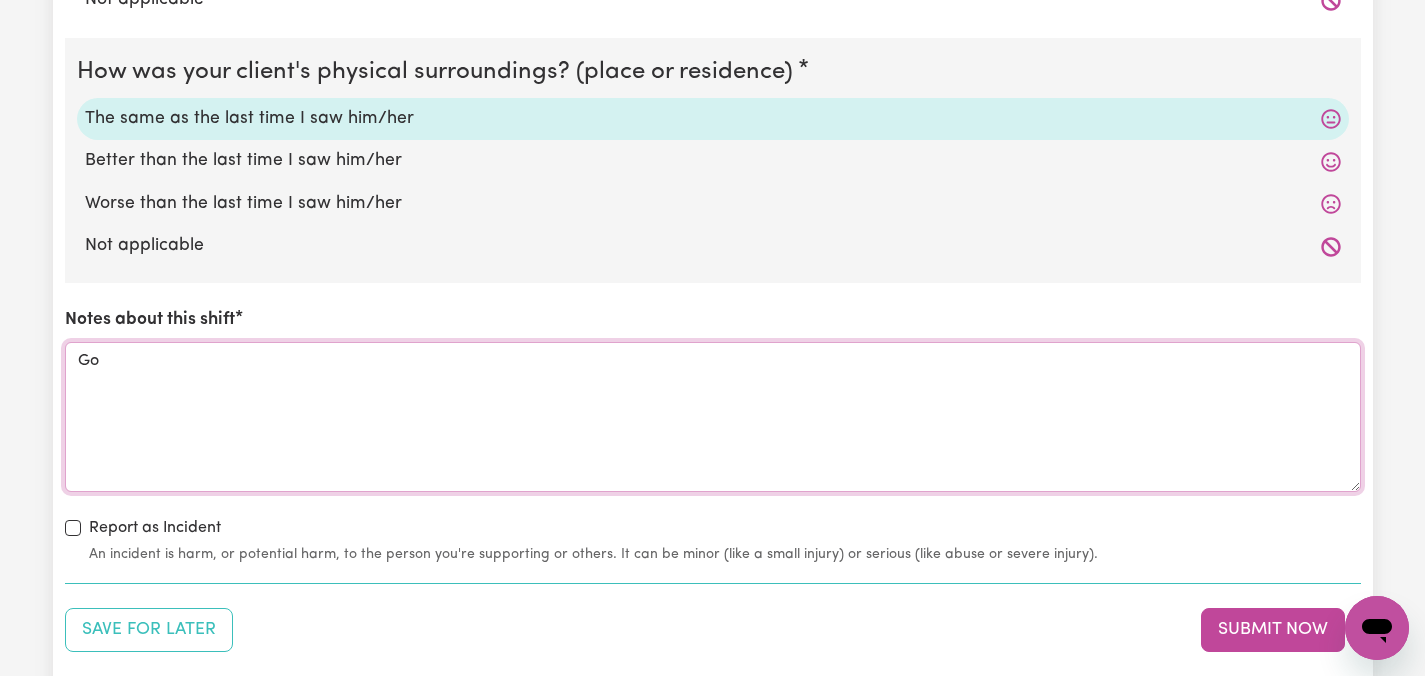 type on "G" 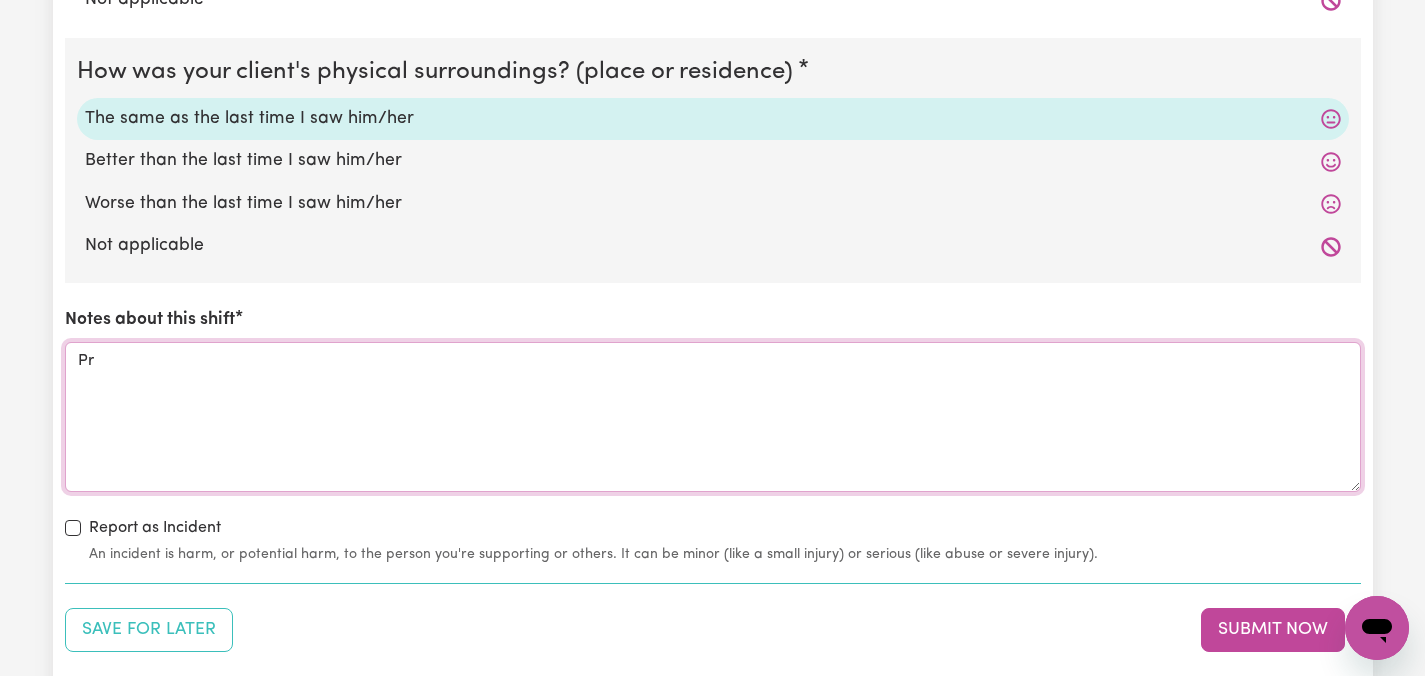 type on "P" 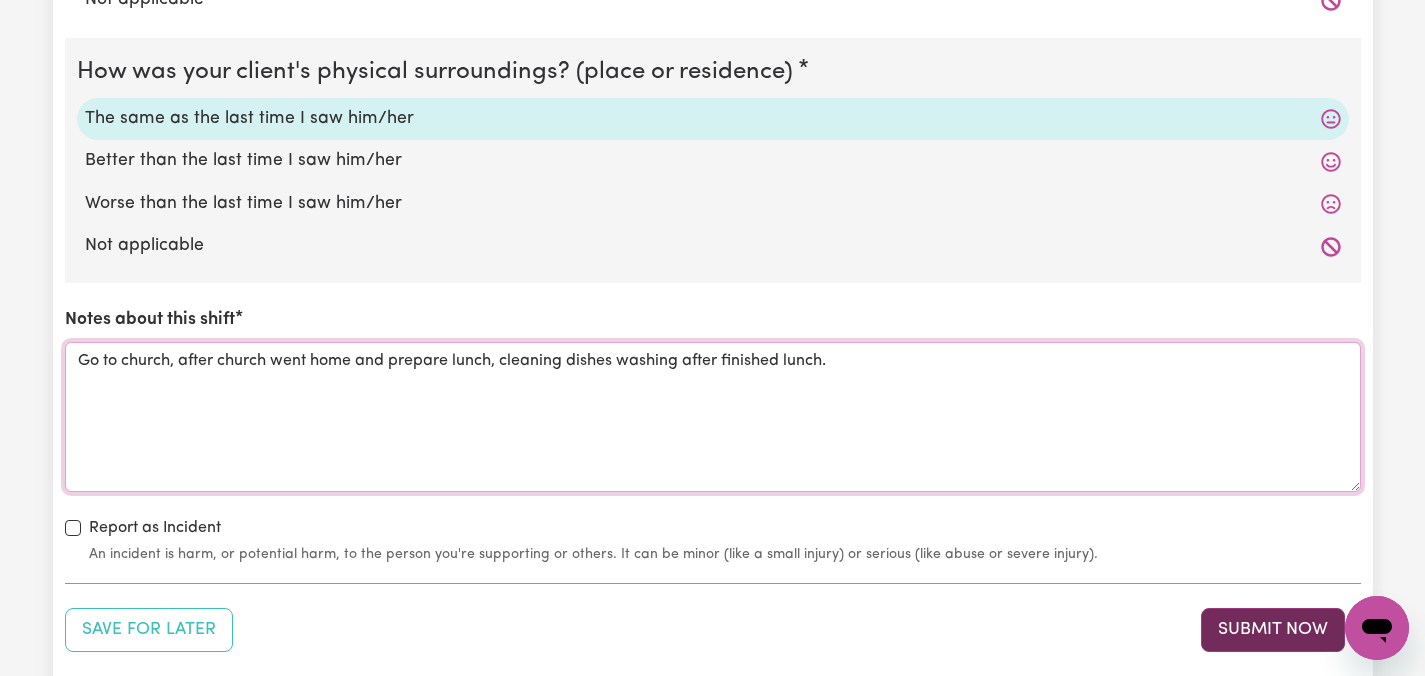 type on "Go to church, after church went home and prepare lunch, cleaning dishes washing after finished lunch." 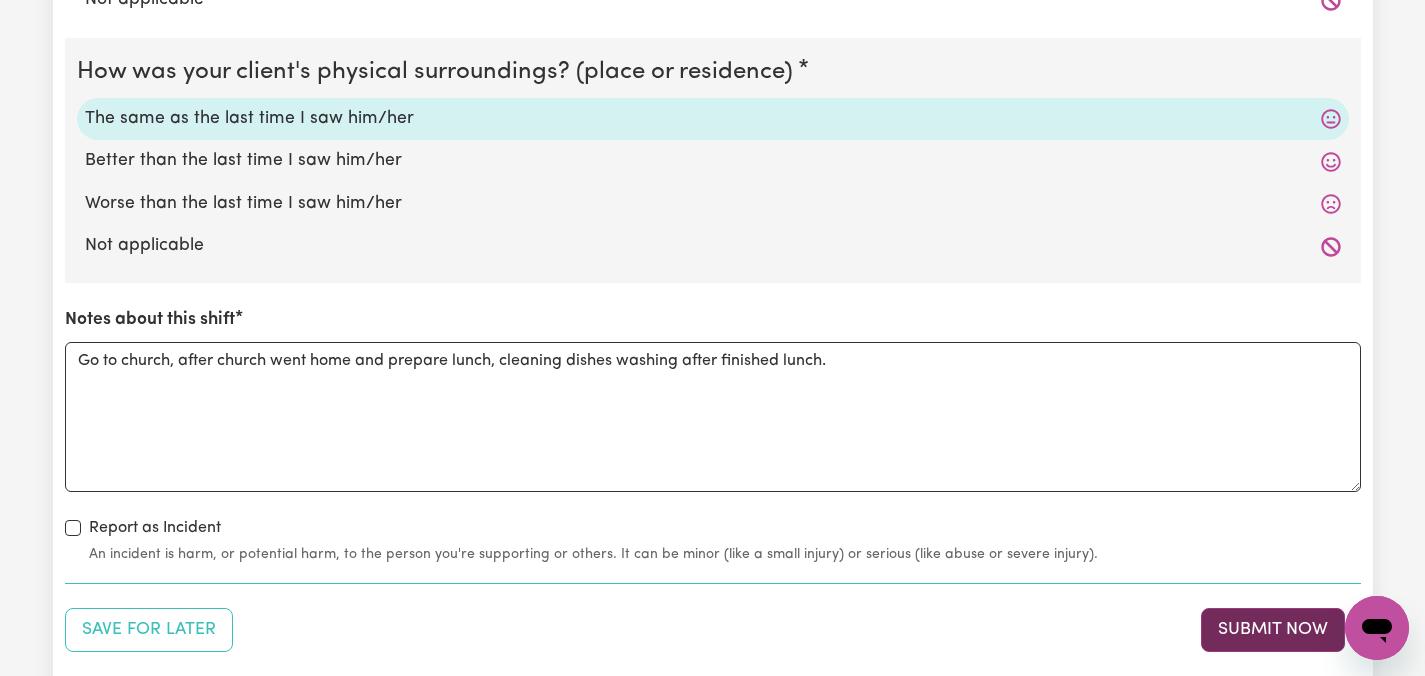 click on "Submit Now" at bounding box center (1273, 630) 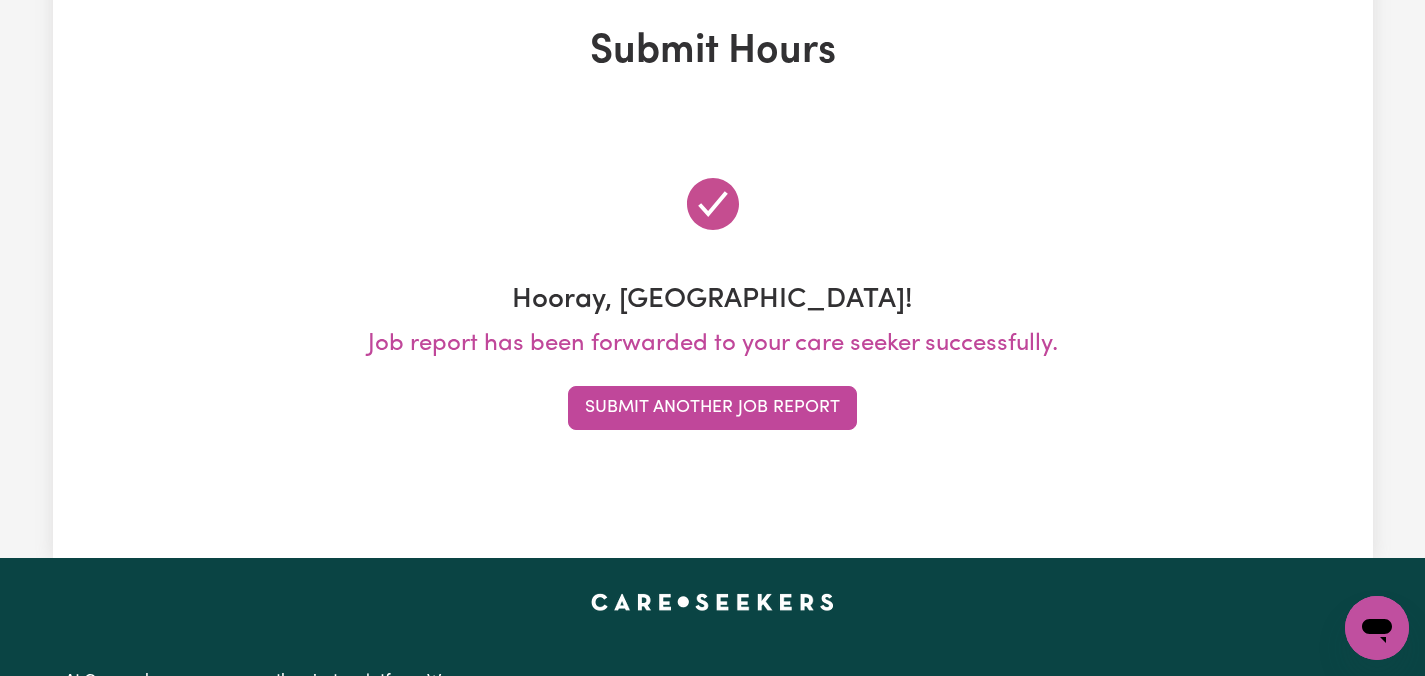 scroll, scrollTop: 0, scrollLeft: 0, axis: both 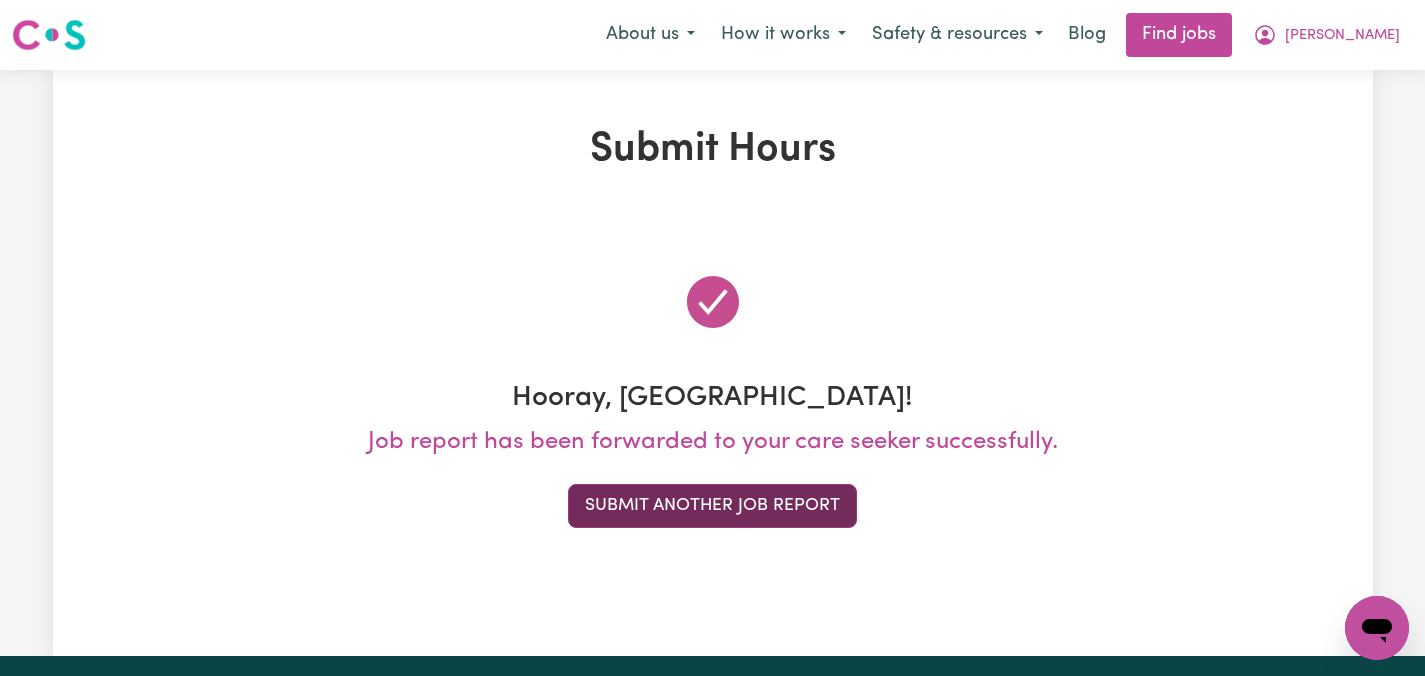 click on "Submit Another Job Report" at bounding box center [712, 506] 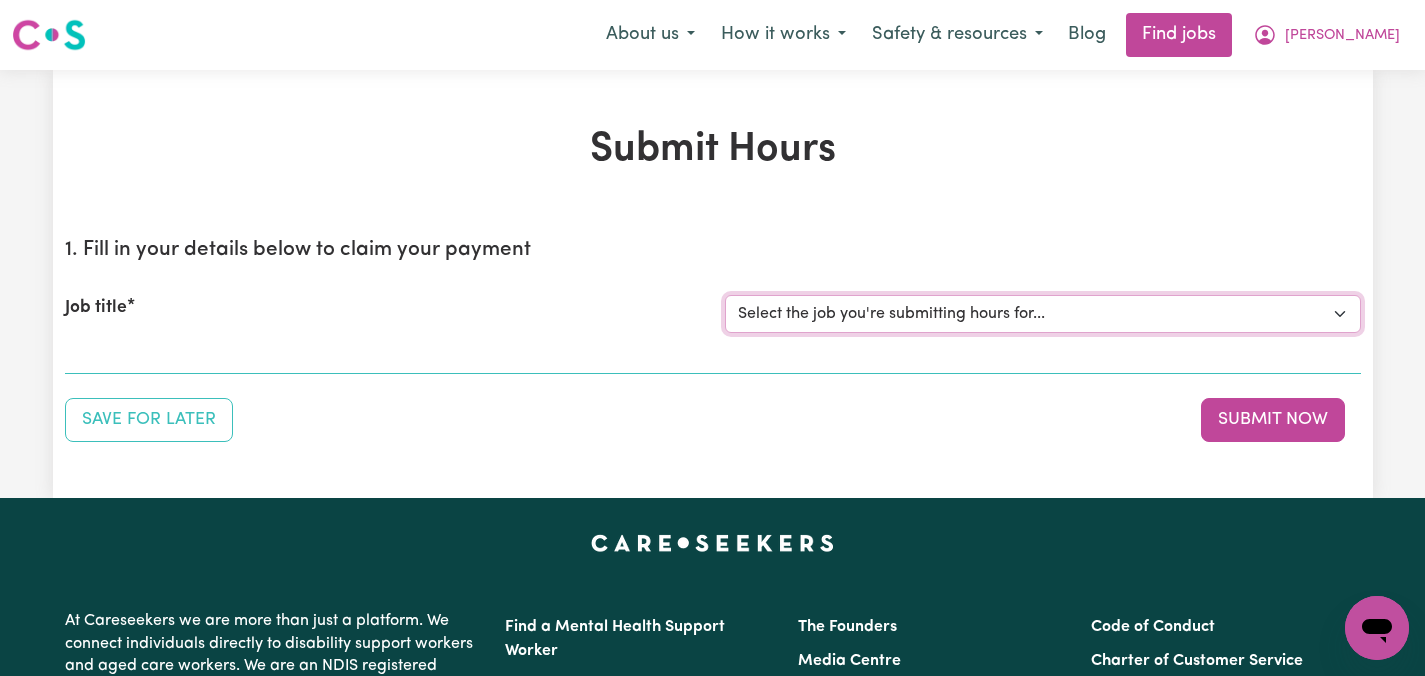 click on "Select the job you're submitting hours for... [[PERSON_NAME]] Care worker needed in [GEOGRAPHIC_DATA] [GEOGRAPHIC_DATA] [[PERSON_NAME] [PERSON_NAME]] Care worker needed in [GEOGRAPHIC_DATA] [[GEOGRAPHIC_DATA] (Han) Vu - NDIS Number: 430921521] [DEMOGRAPHIC_DATA] Support workers with experience in Behaviour Support Plans" at bounding box center (1043, 314) 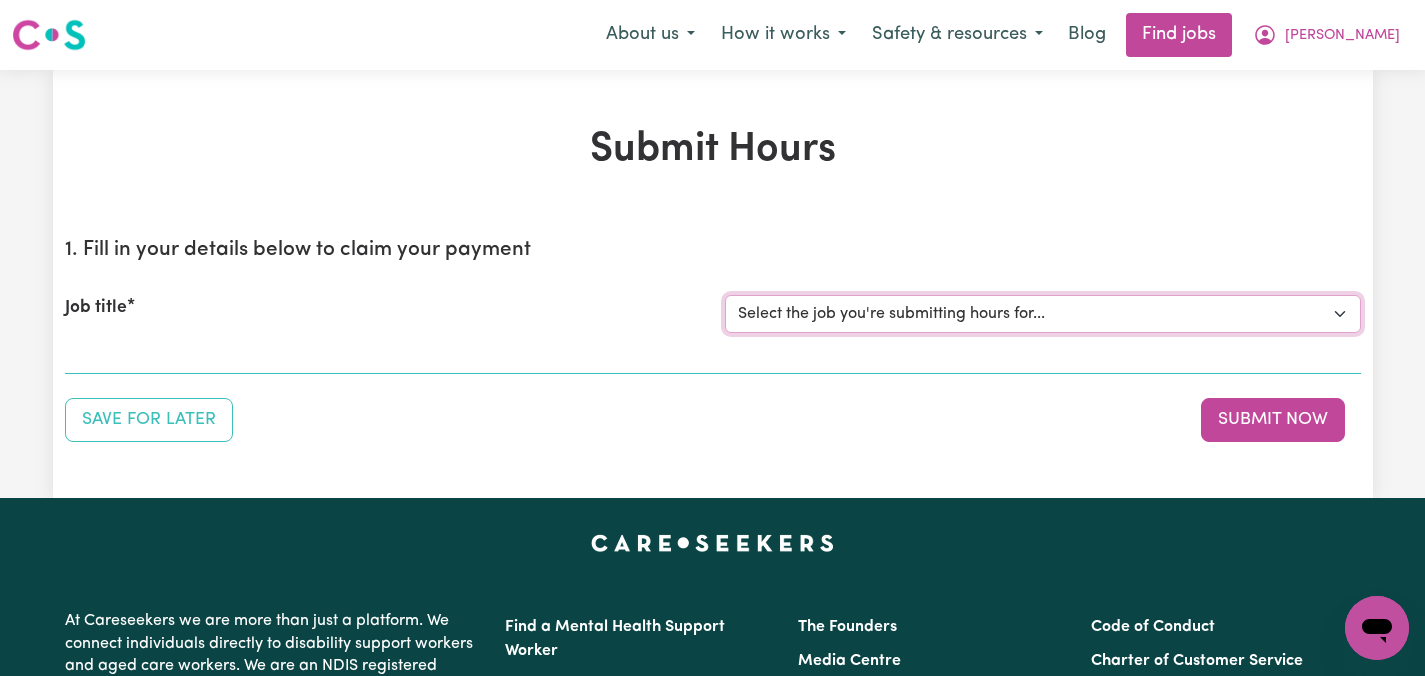 select on "14434" 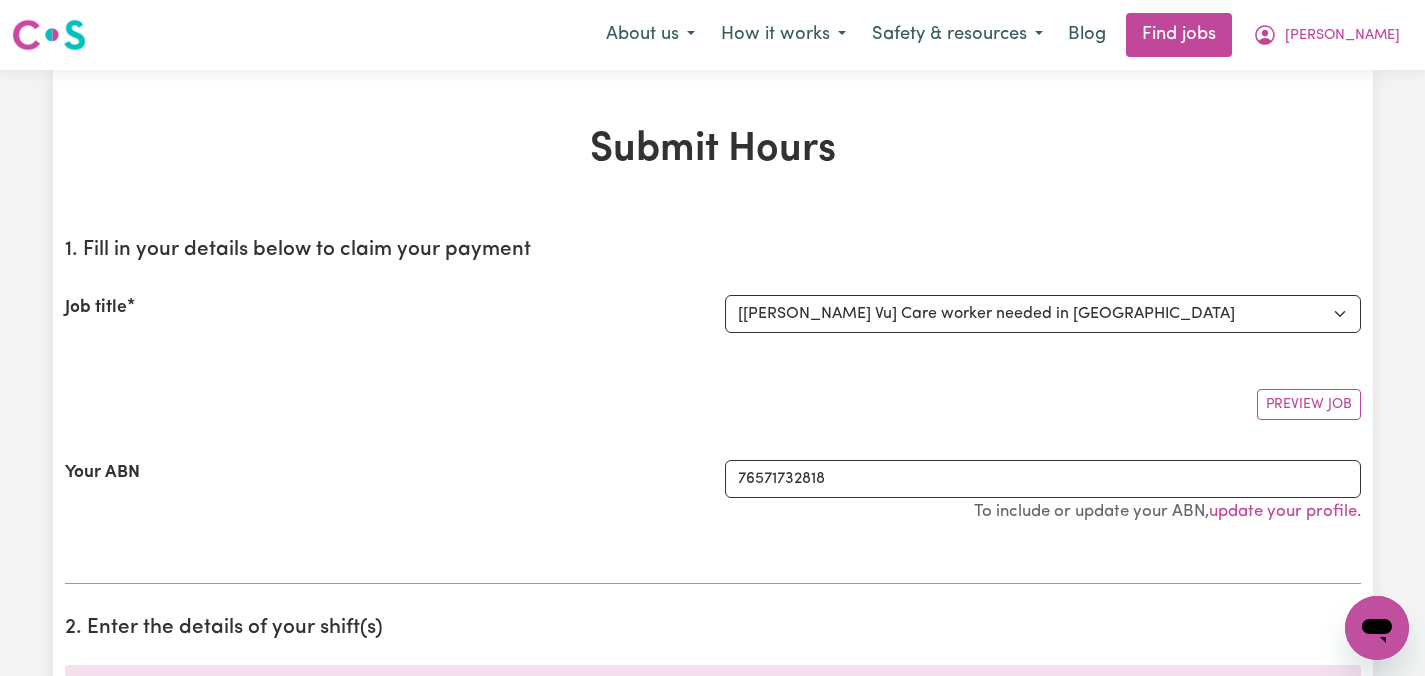 click on "Submit Hours" at bounding box center (713, 150) 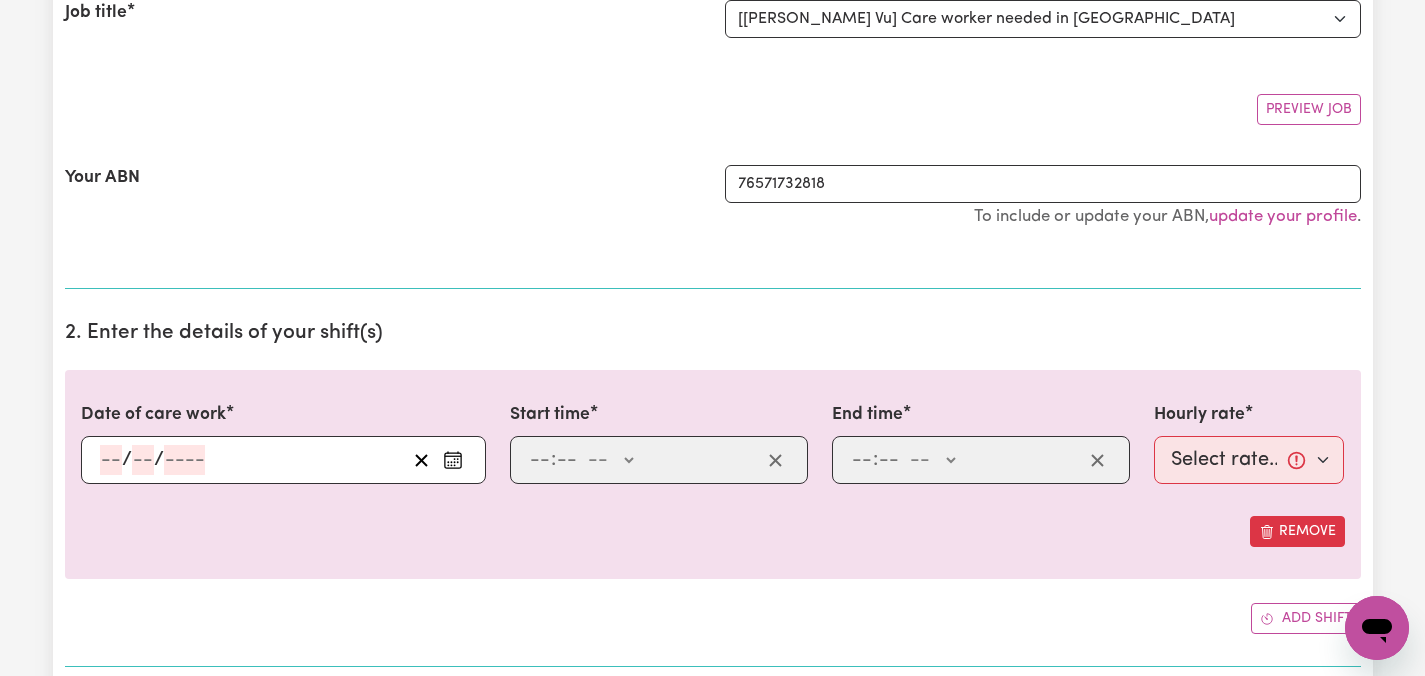 scroll, scrollTop: 320, scrollLeft: 0, axis: vertical 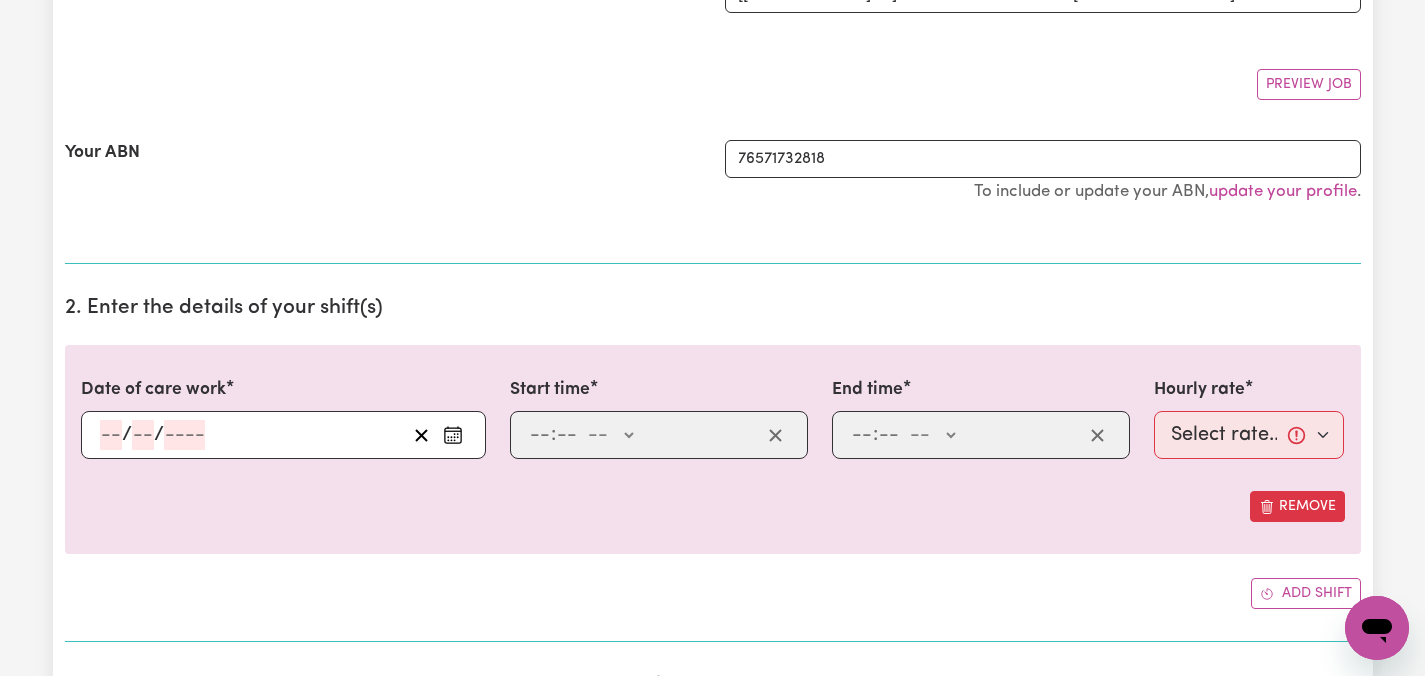 click 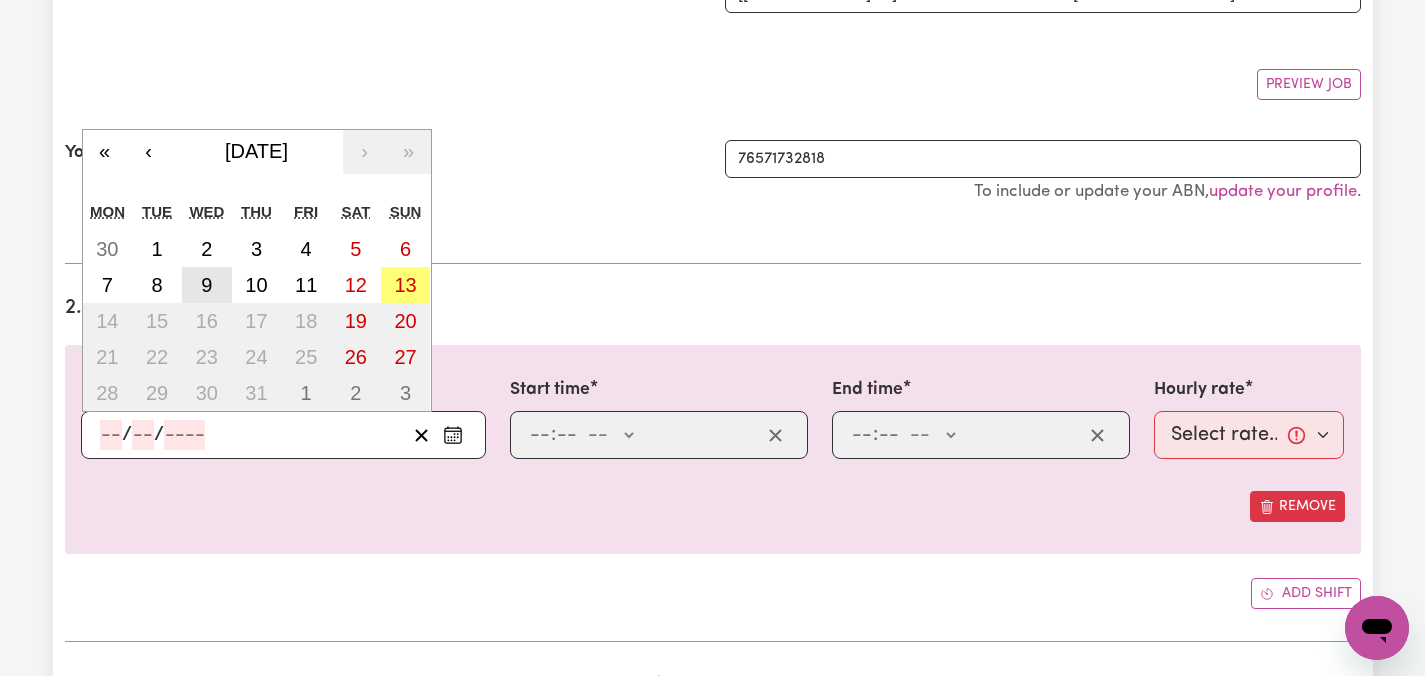 click on "9" at bounding box center [206, 285] 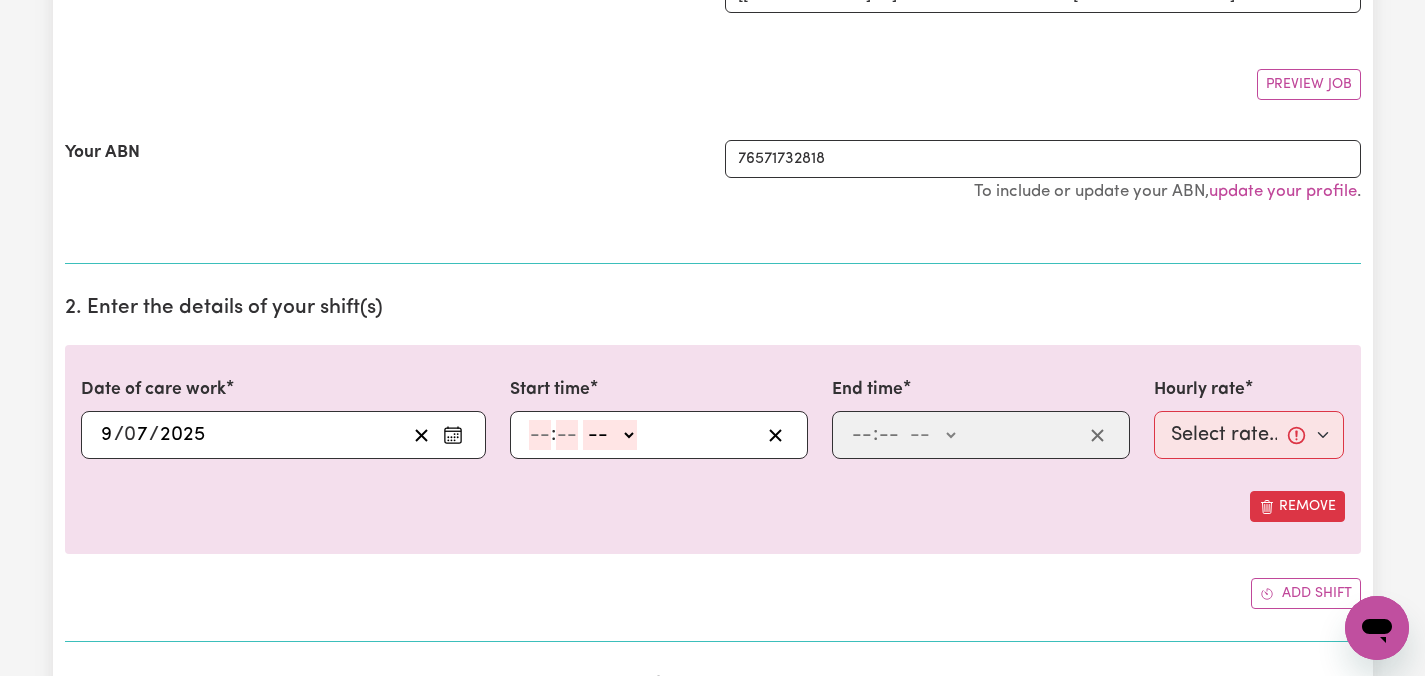 click 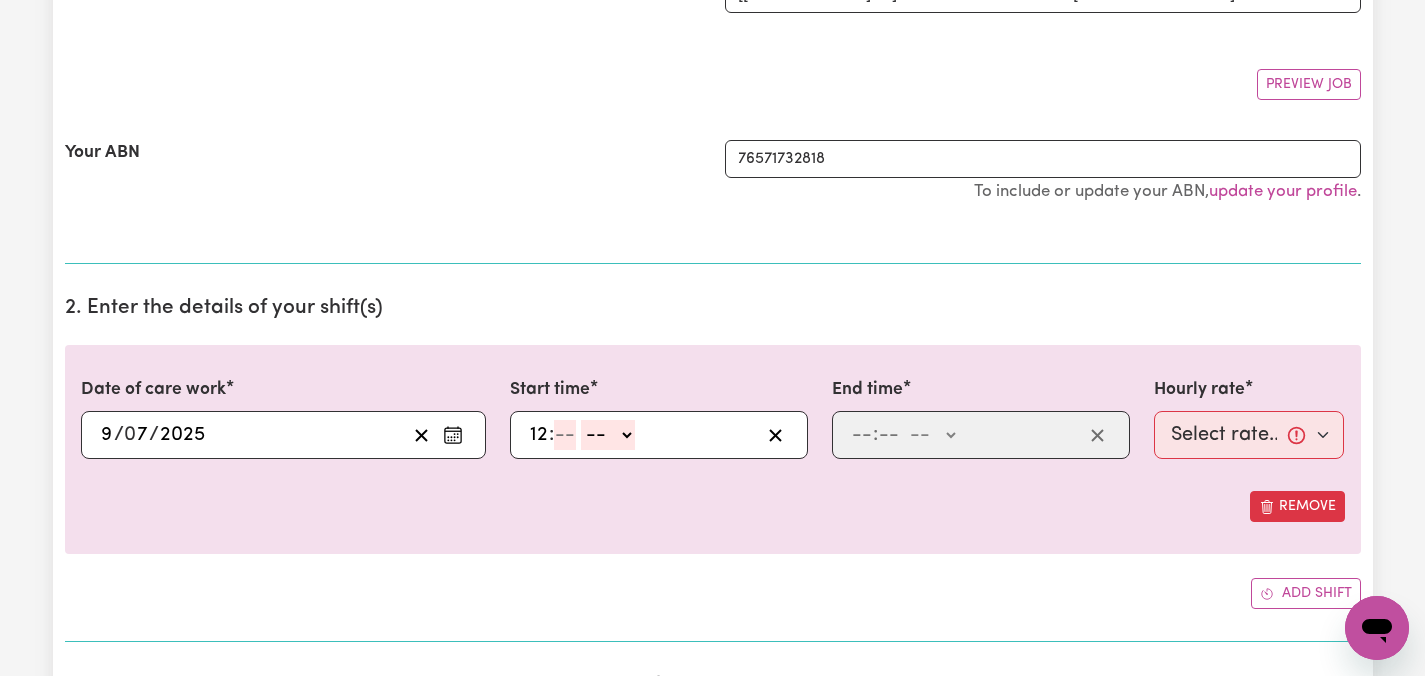 type on "12" 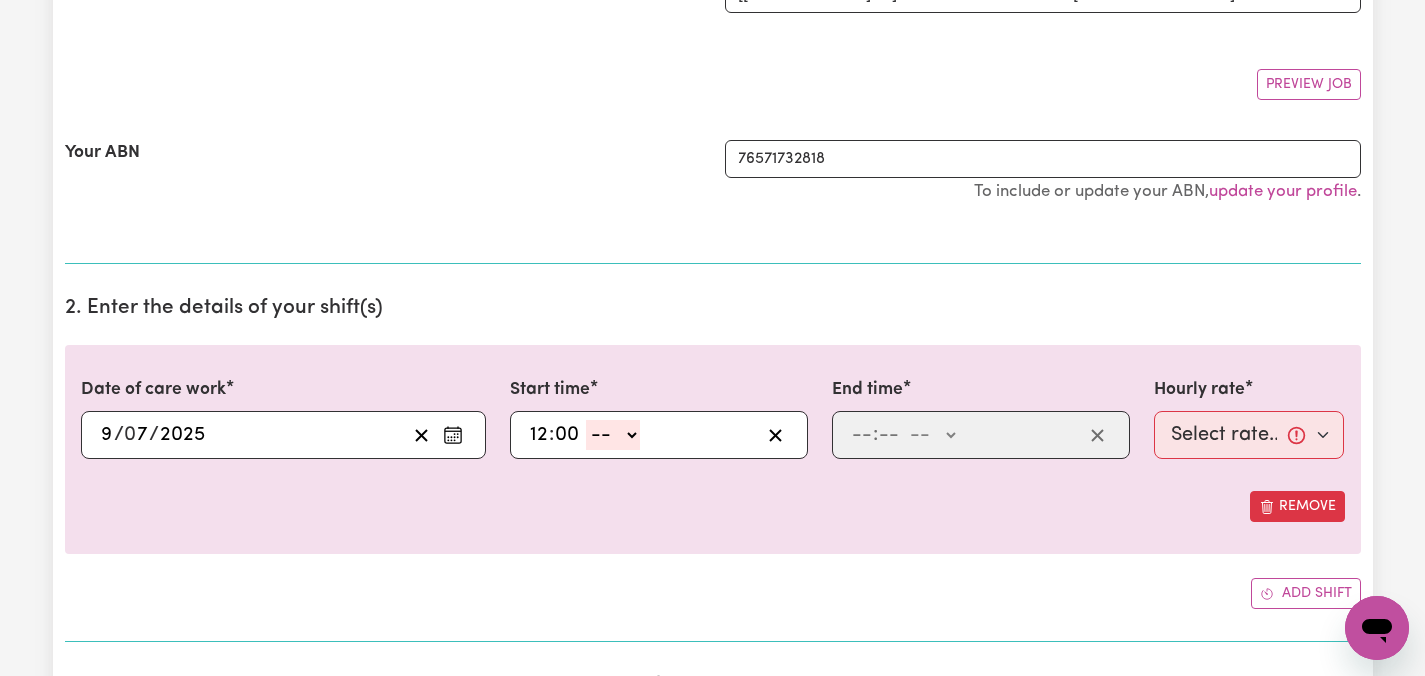 type on "00" 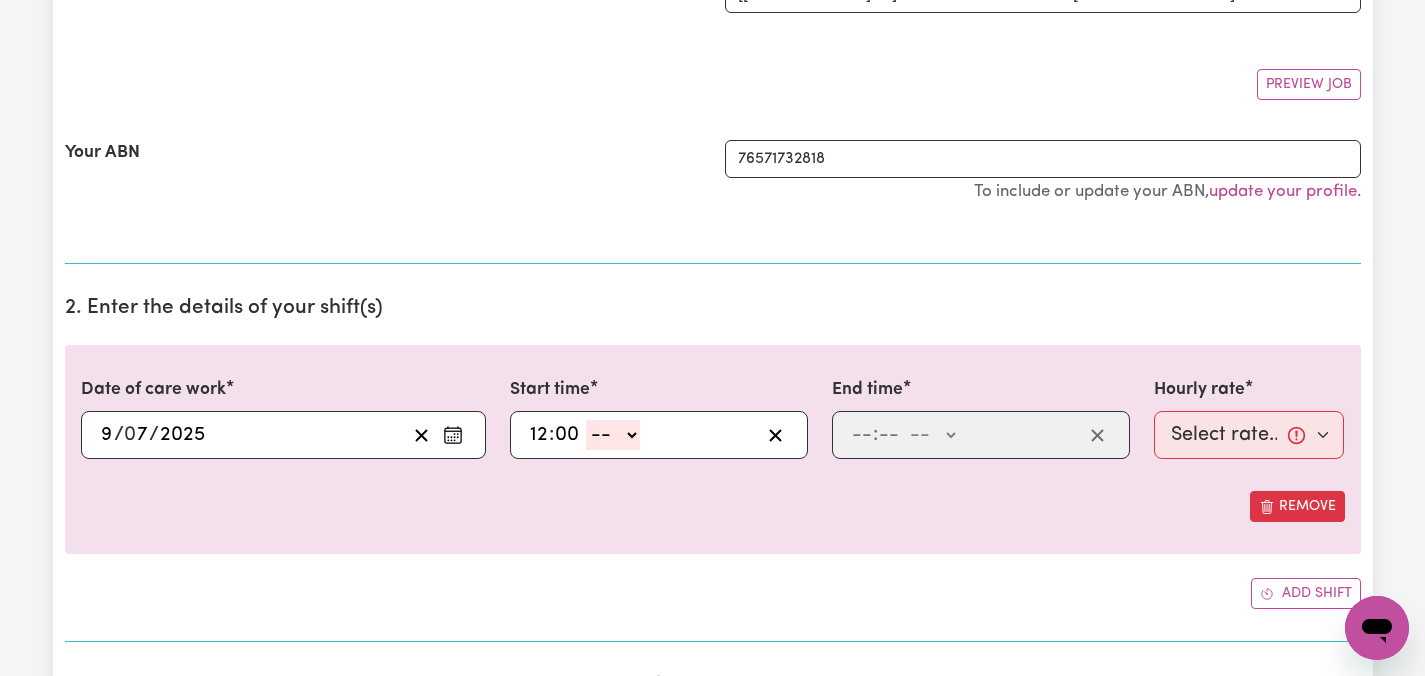 select on "pm" 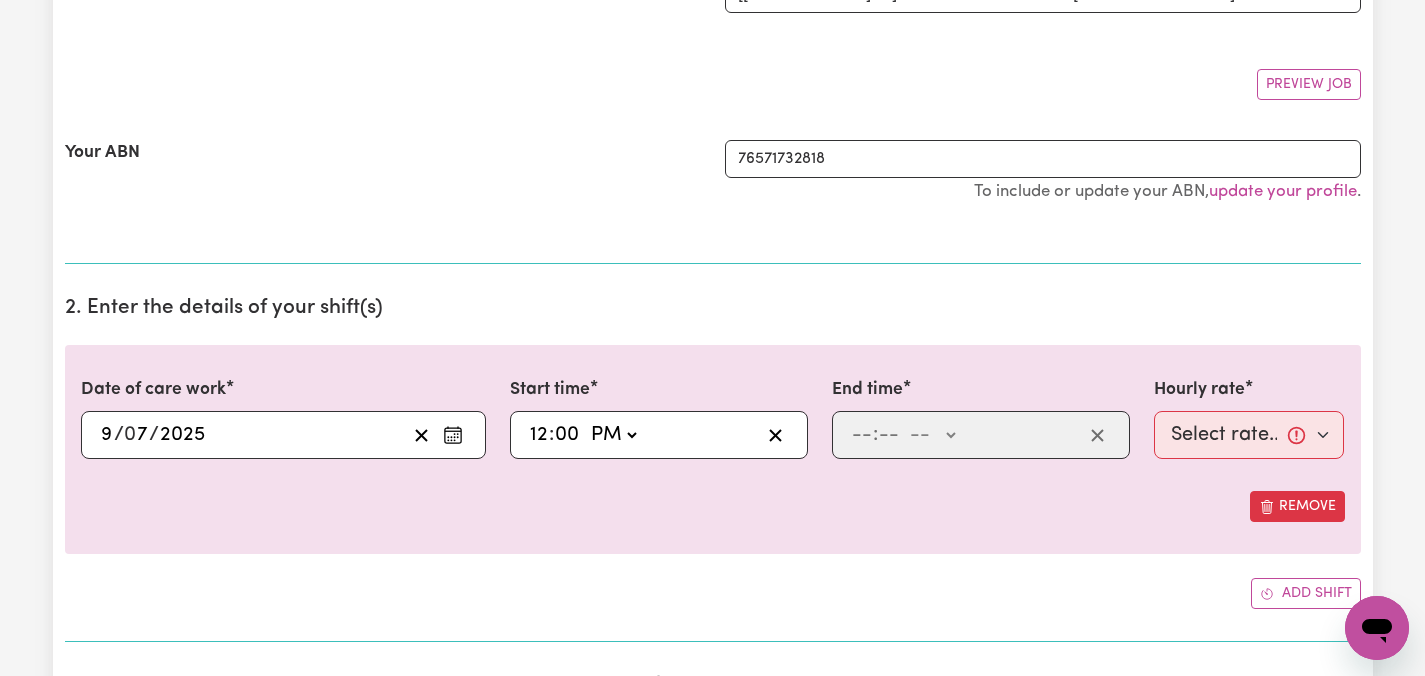 type on "12:00" 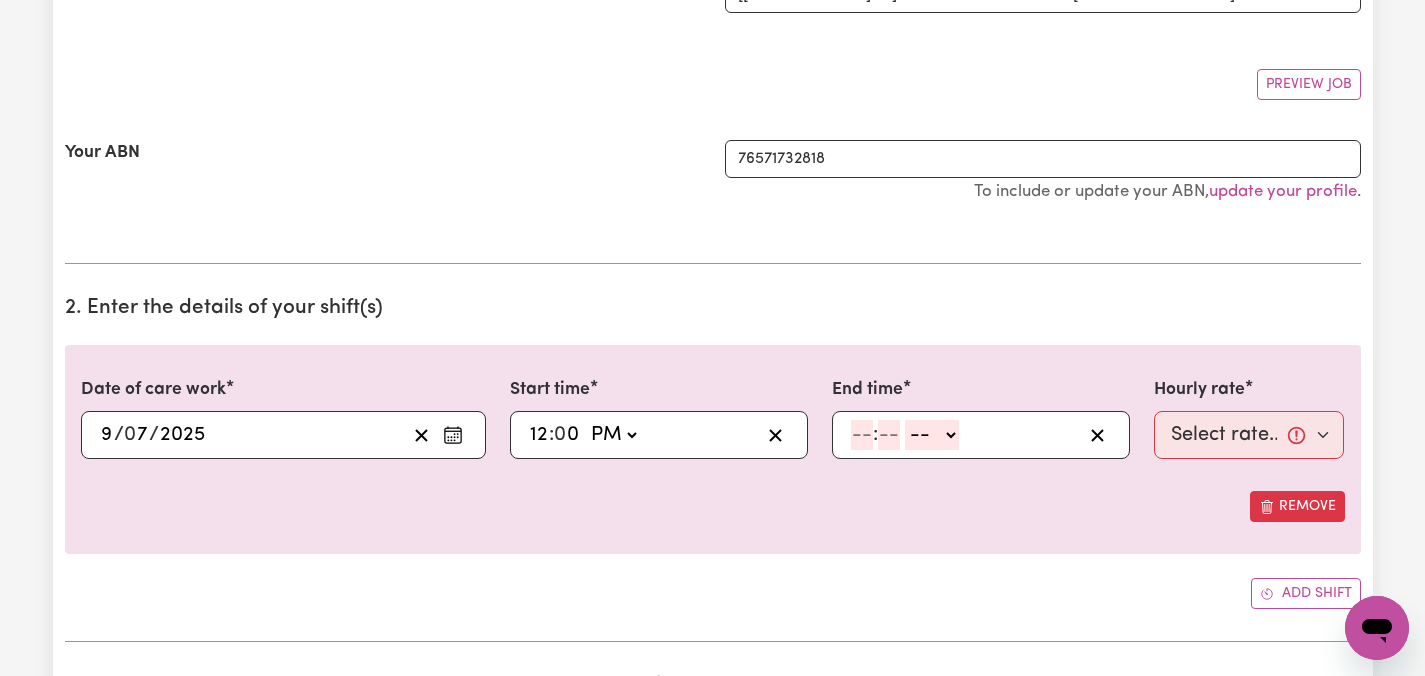 click 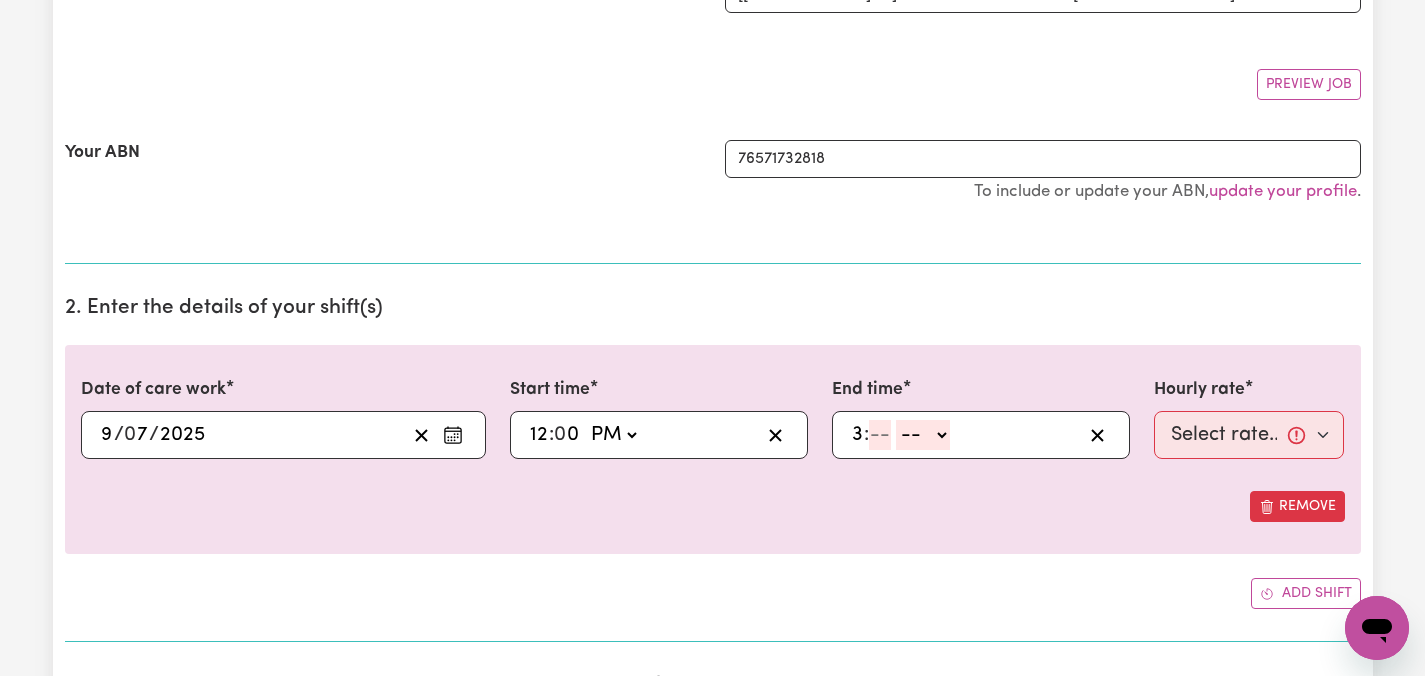 type on "3" 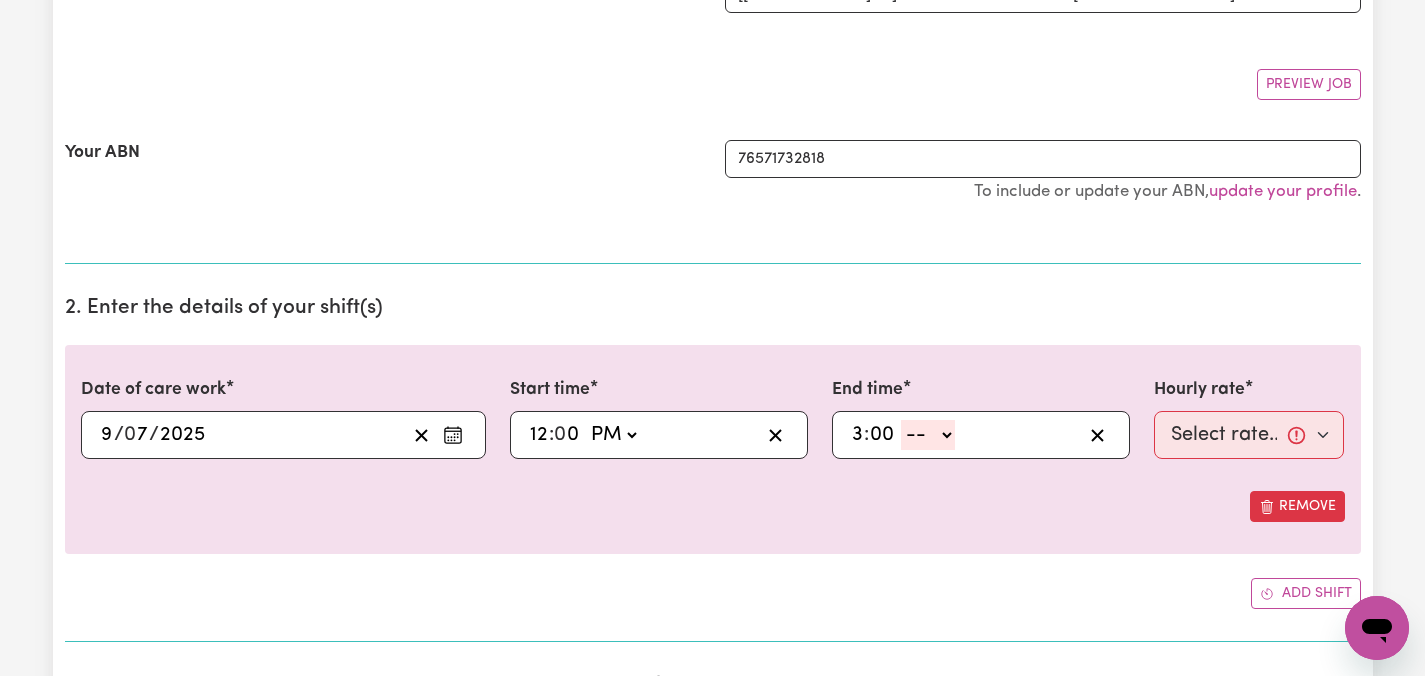type on "00" 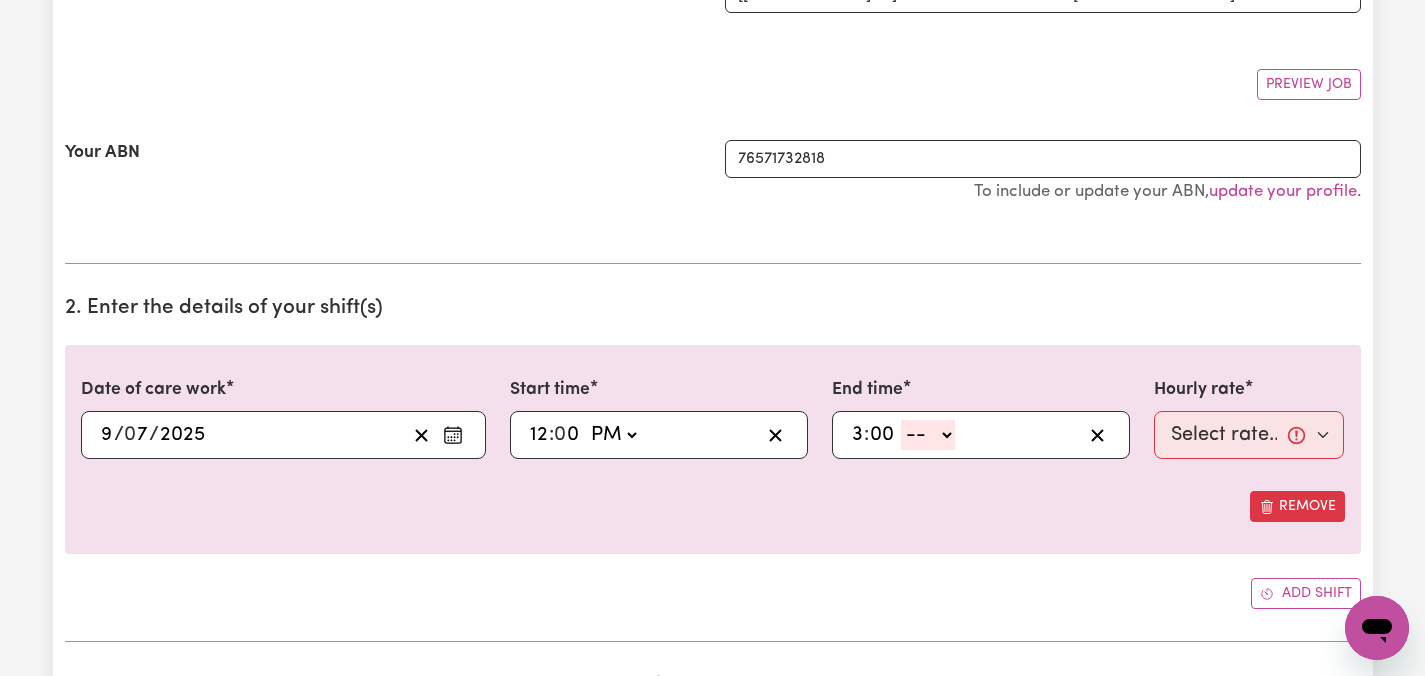select on "pm" 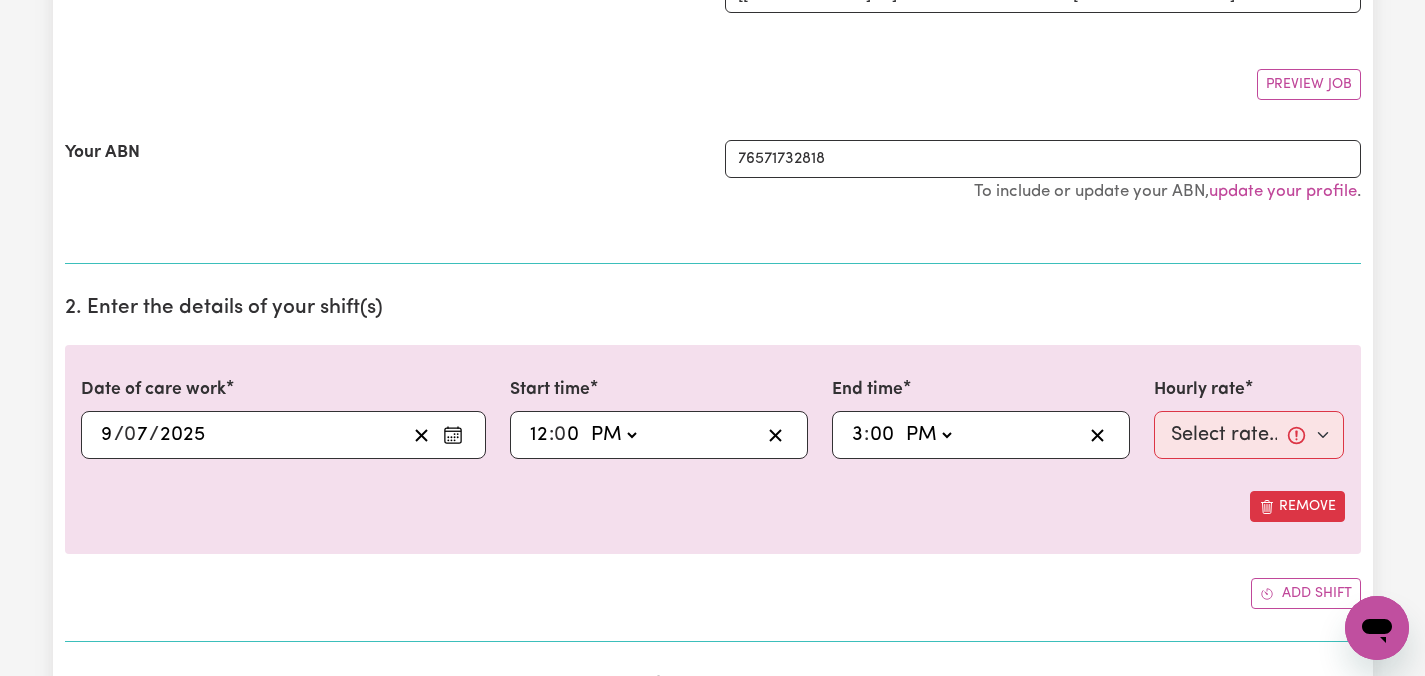type on "15:00" 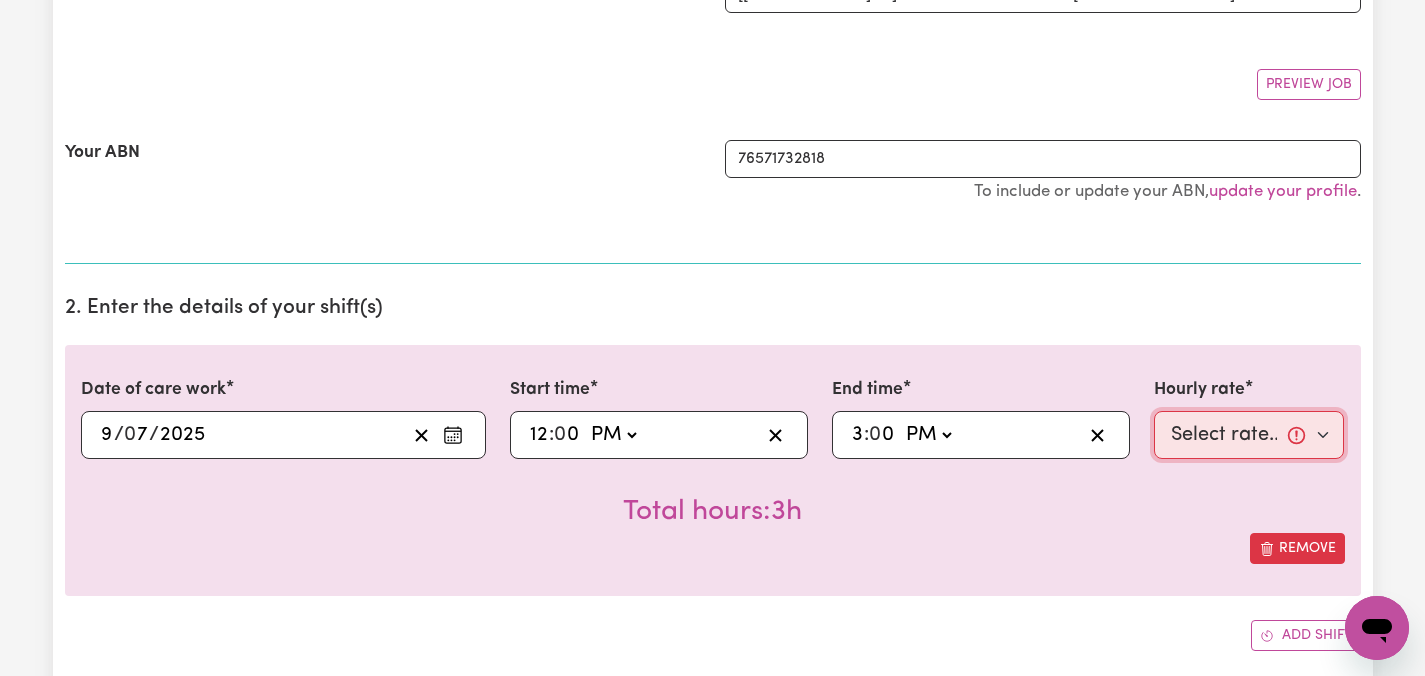 click on "Select rate... $55.00 (Weekday)" at bounding box center (1249, 435) 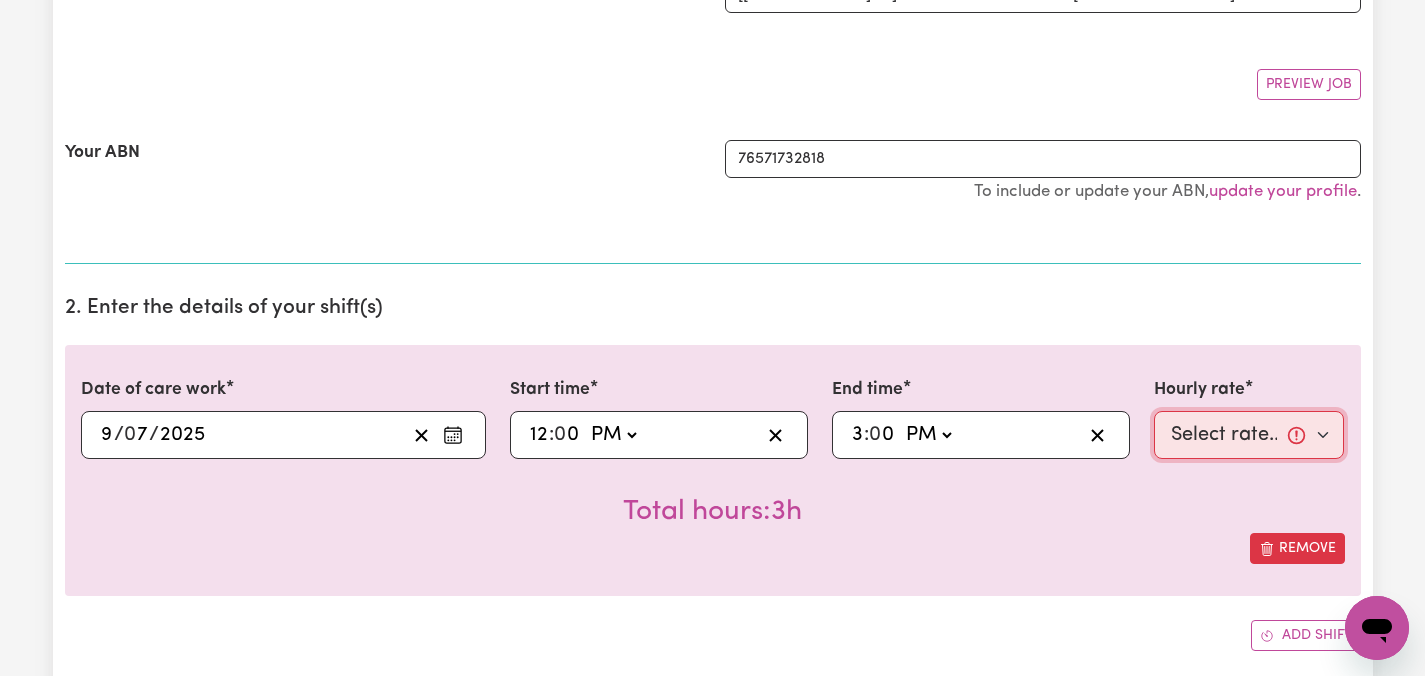 select on "55-Weekday" 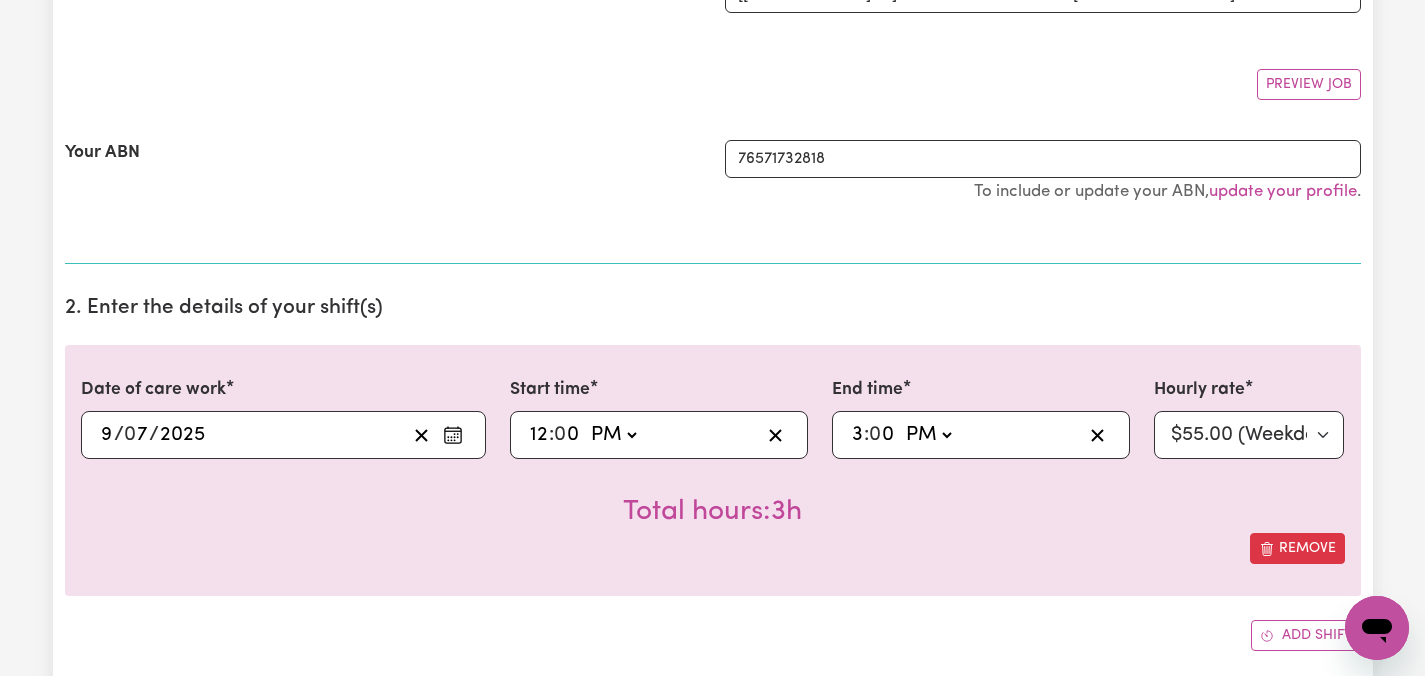 click on "Date of care work [DATE] 9 / 0 7 / 2025 « ‹ [DATE] › » Mon Tue Wed Thu Fri Sat Sun 30 1 2 3 4 5 6 7 8 9 10 11 12 13 14 15 16 17 18 19 20 21 22 23 24 25 26 27 28 29 30 31 1 2 3 Start time 12:00 12 : 0 0   AM PM End time 15:00 3 : 0 0   AM PM Hourly rate Select rate... $55.00 (Weekday) Total hours:  3h  Remove" at bounding box center (713, 470) 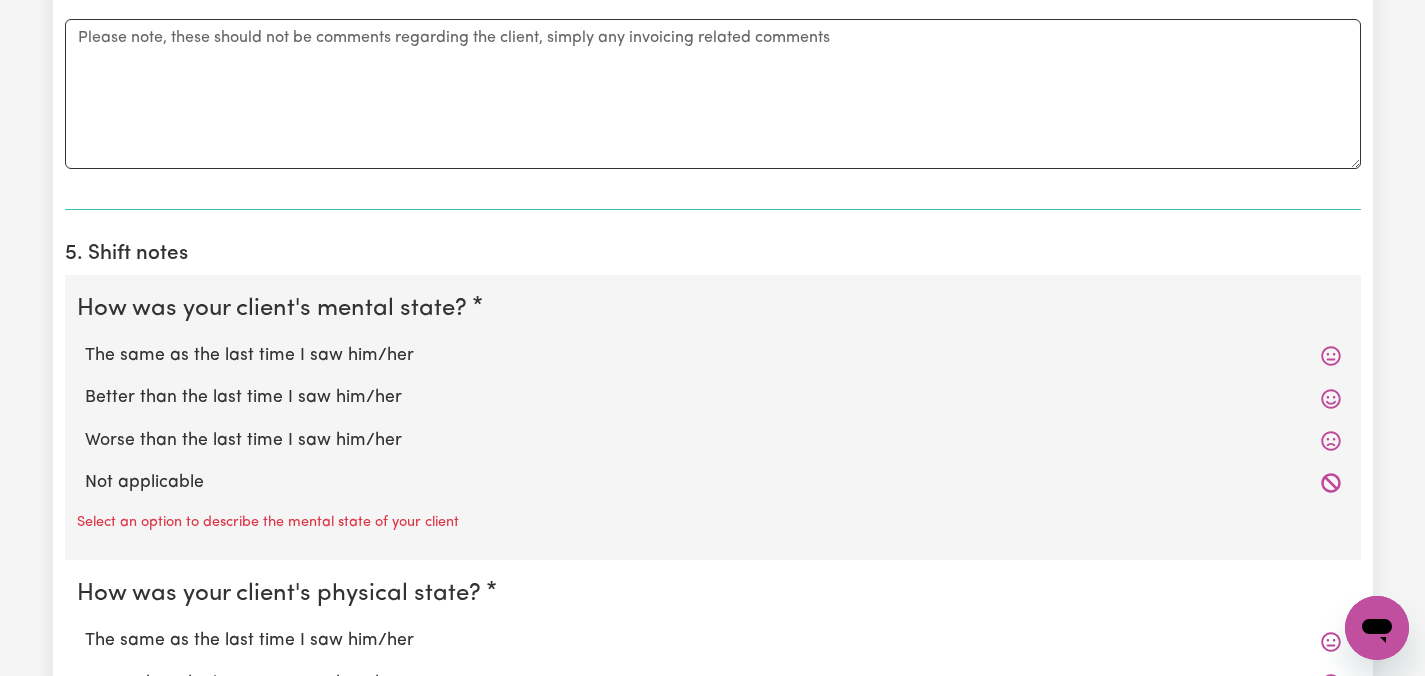 scroll, scrollTop: 1360, scrollLeft: 0, axis: vertical 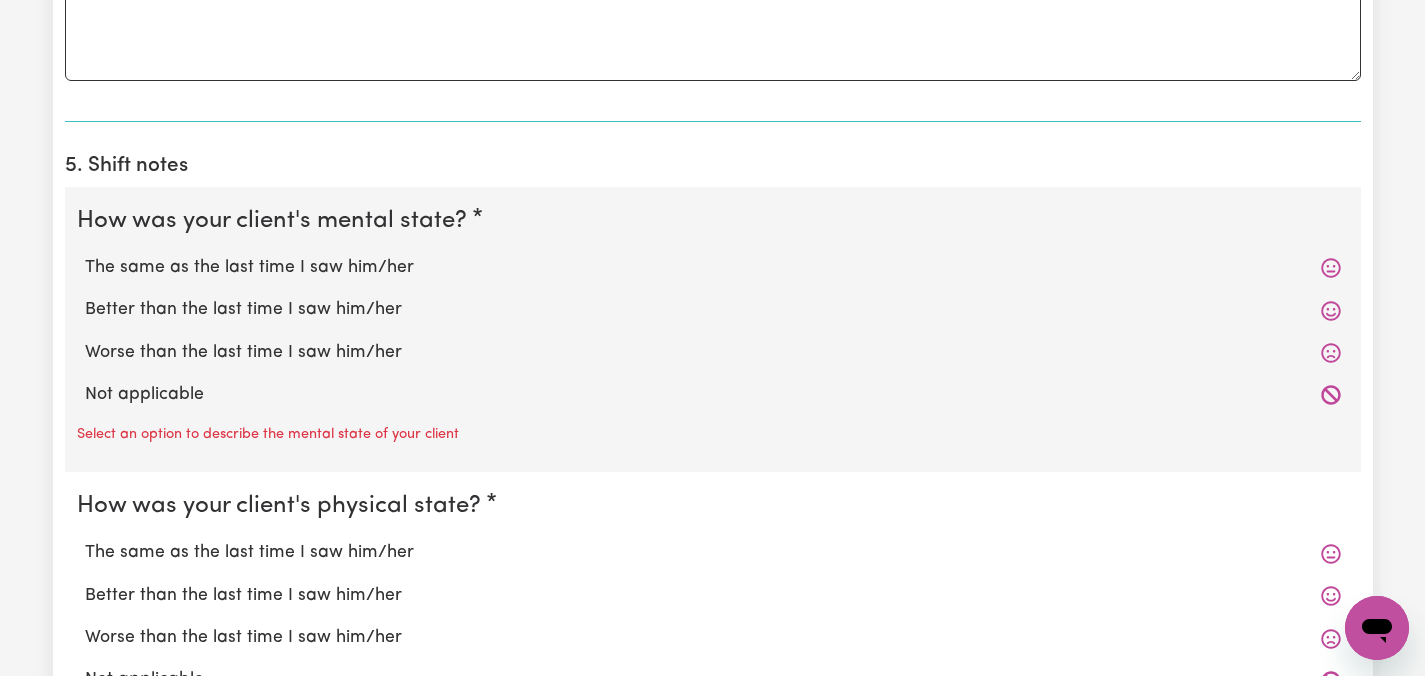 click on "The same as the last time I saw him/her" at bounding box center (713, 268) 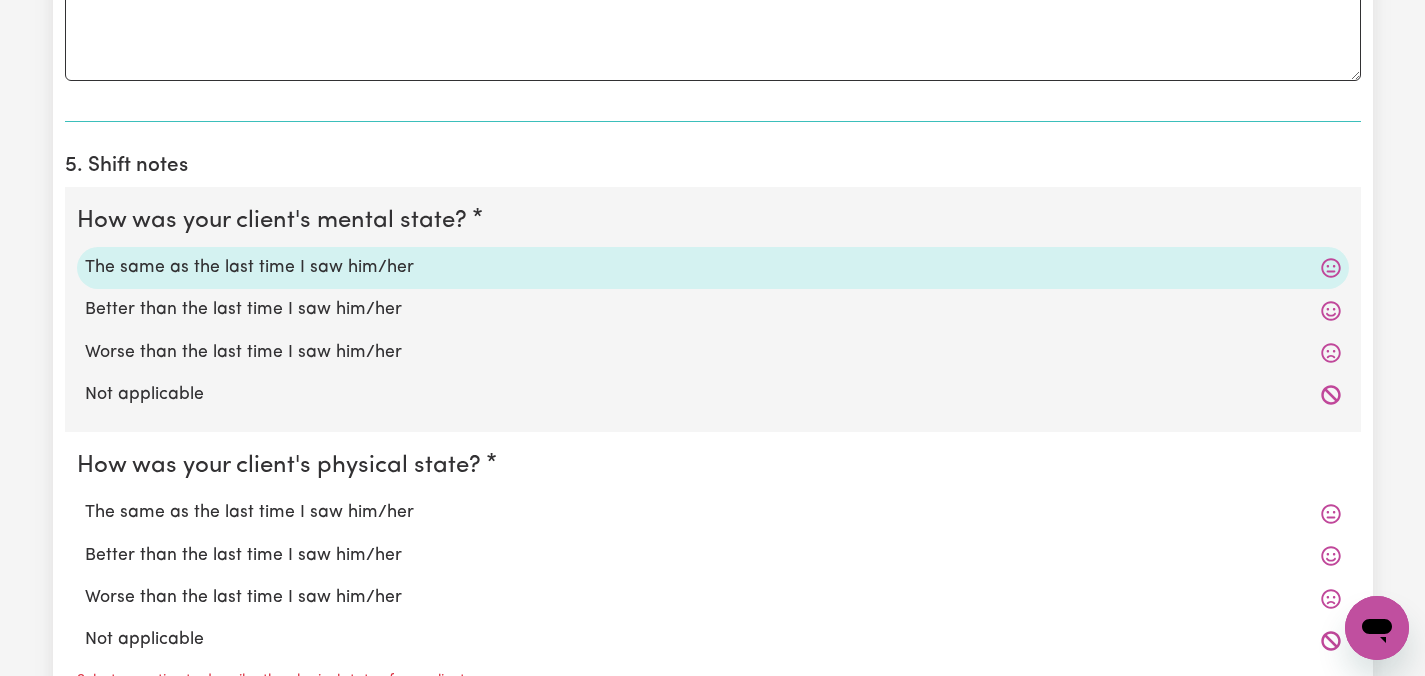 click on "The same as the last time I saw him/her" at bounding box center (713, 513) 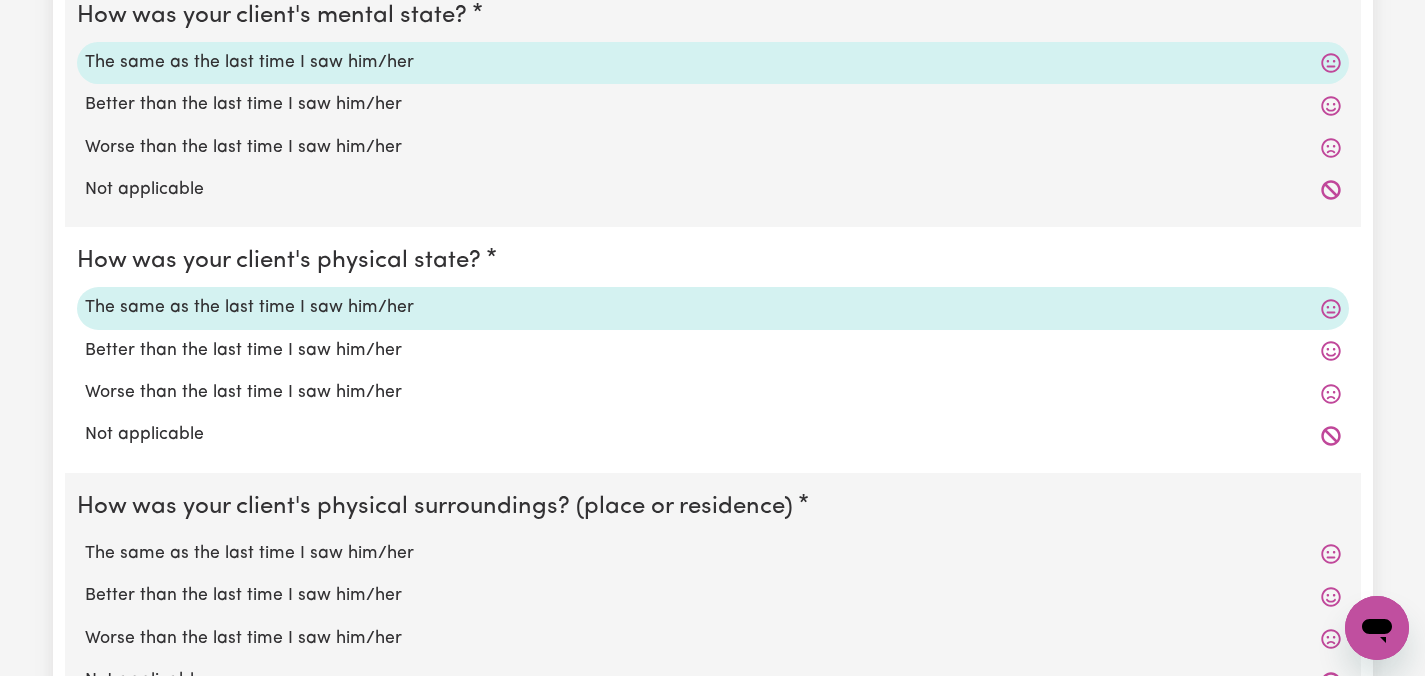 scroll, scrollTop: 1544, scrollLeft: 0, axis: vertical 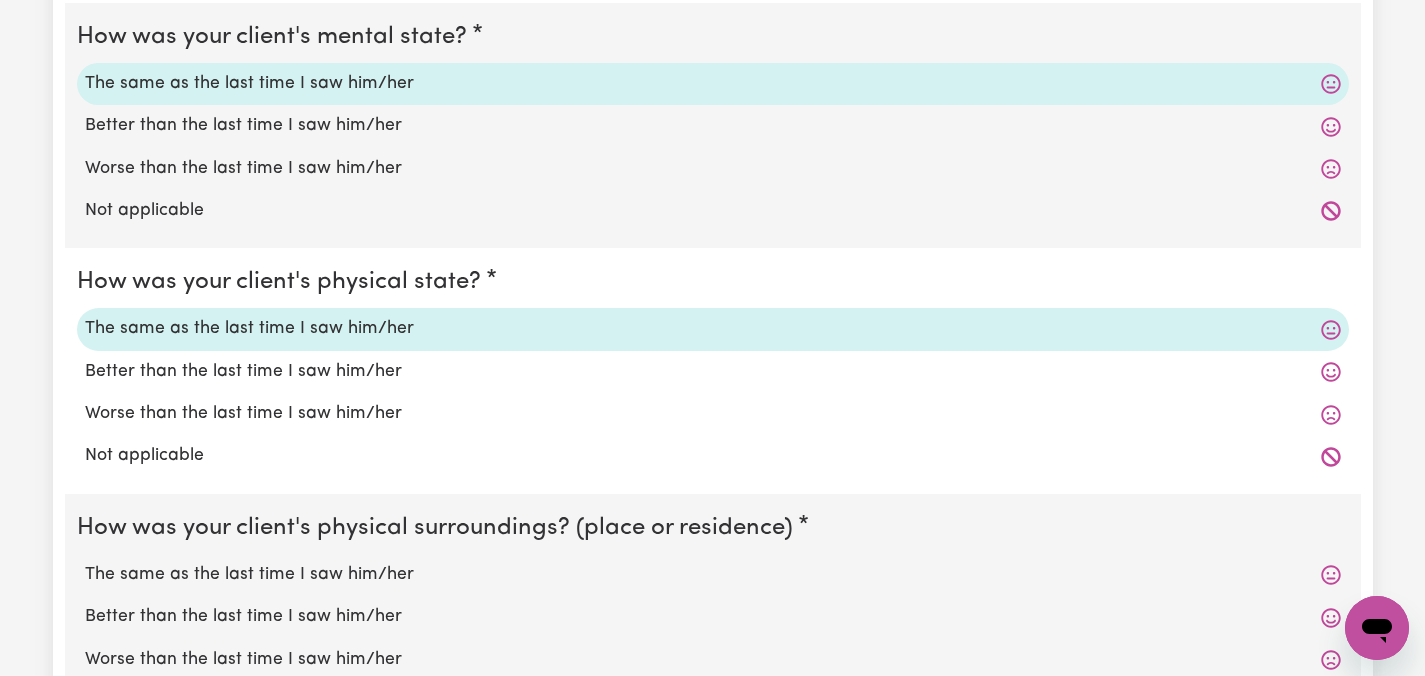 click on "The same as the last time I saw him/her" at bounding box center [713, 575] 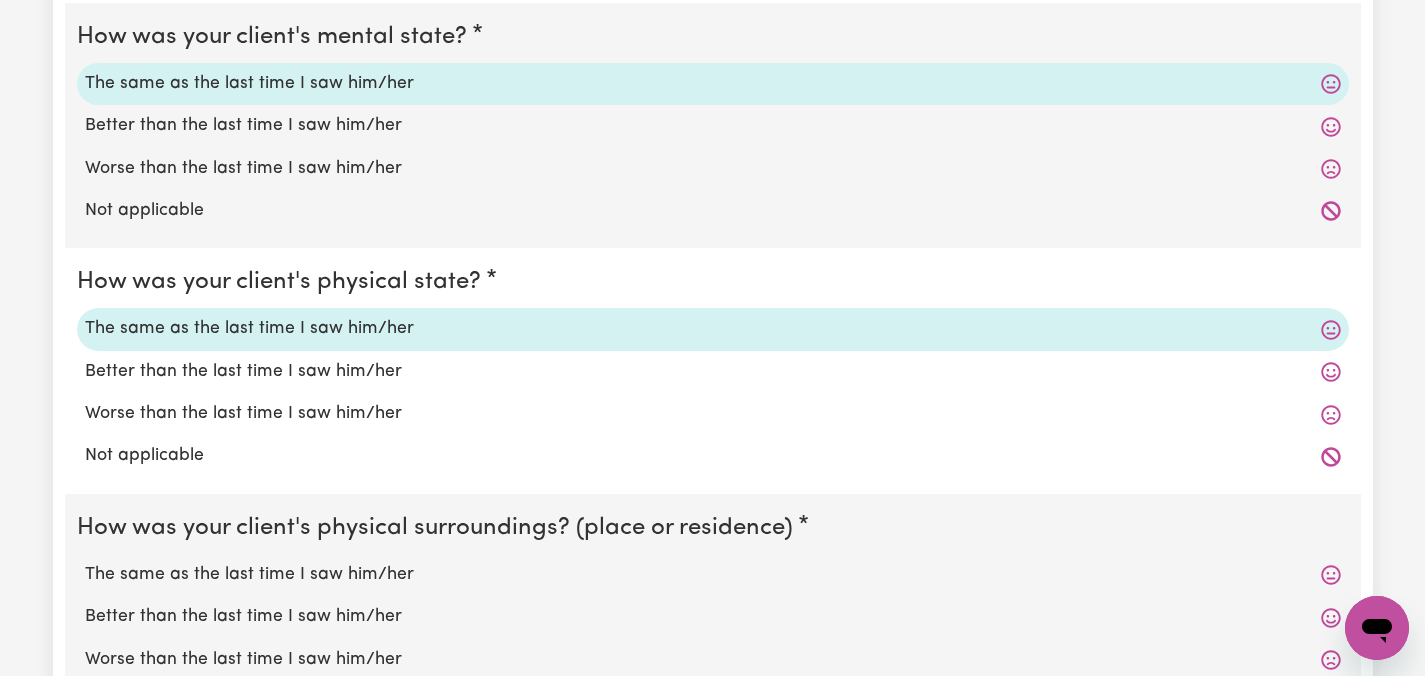click on "The same as the last time I saw him/her" at bounding box center (84, 561) 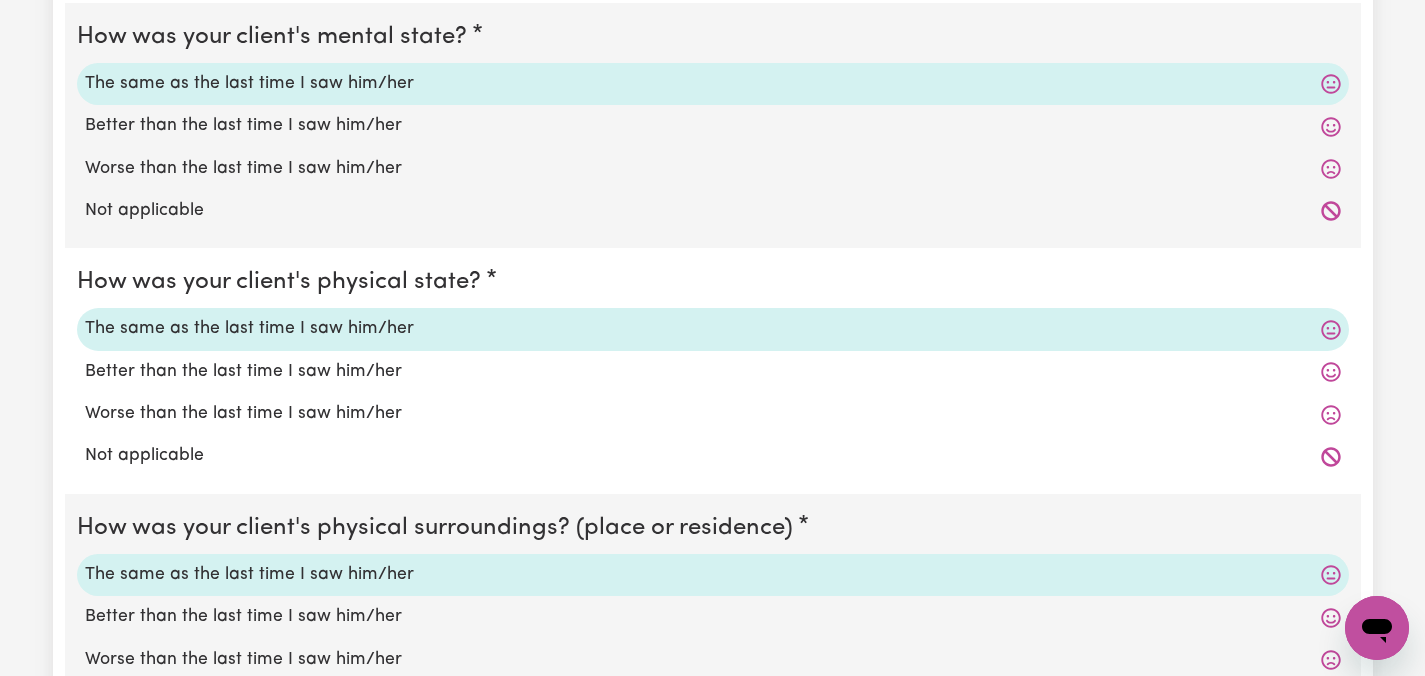 click on "Submit Hours 1. Fill in your details below to claim your payment Job title Select the job you're submitting hours for... [[PERSON_NAME]] Care worker needed in [GEOGRAPHIC_DATA] [GEOGRAPHIC_DATA] [[PERSON_NAME] [PERSON_NAME]] Care worker needed in [GEOGRAPHIC_DATA] [[GEOGRAPHIC_DATA] (Han) Vu - NDIS Number: 430921521] [DEMOGRAPHIC_DATA] Support workers with experience in Behaviour Support Plans Preview Job Your ABN 76571732818 To include or update your ABN,  update your profile . 2. Enter the details of your shift(s) Date of care work [DATE] 9 / 0 7 / 2025 « ‹ [DATE] › » Mon Tue Wed Thu Fri Sat Sun 30 1 2 3 4 5 6 7 8 9 10 11 12 13 14 15 16 17 18 19 20 21 22 23 24 25 26 27 28 29 30 31 1 2 3 Start time 12:00 12 : 0 0   AM PM End time 15:00 3 : 0 0   AM PM Hourly rate Select rate... $55.00 (Weekday) Total hours:  3h  Remove Add shift 3. Include any additional expenses incurred, e.g. mileage, parking fees or other ad-hoc expenses (optional) No expenses have been included. Add an expense 4. Comments to be placed onto the invoice (optional) Comments" at bounding box center (712, -139) 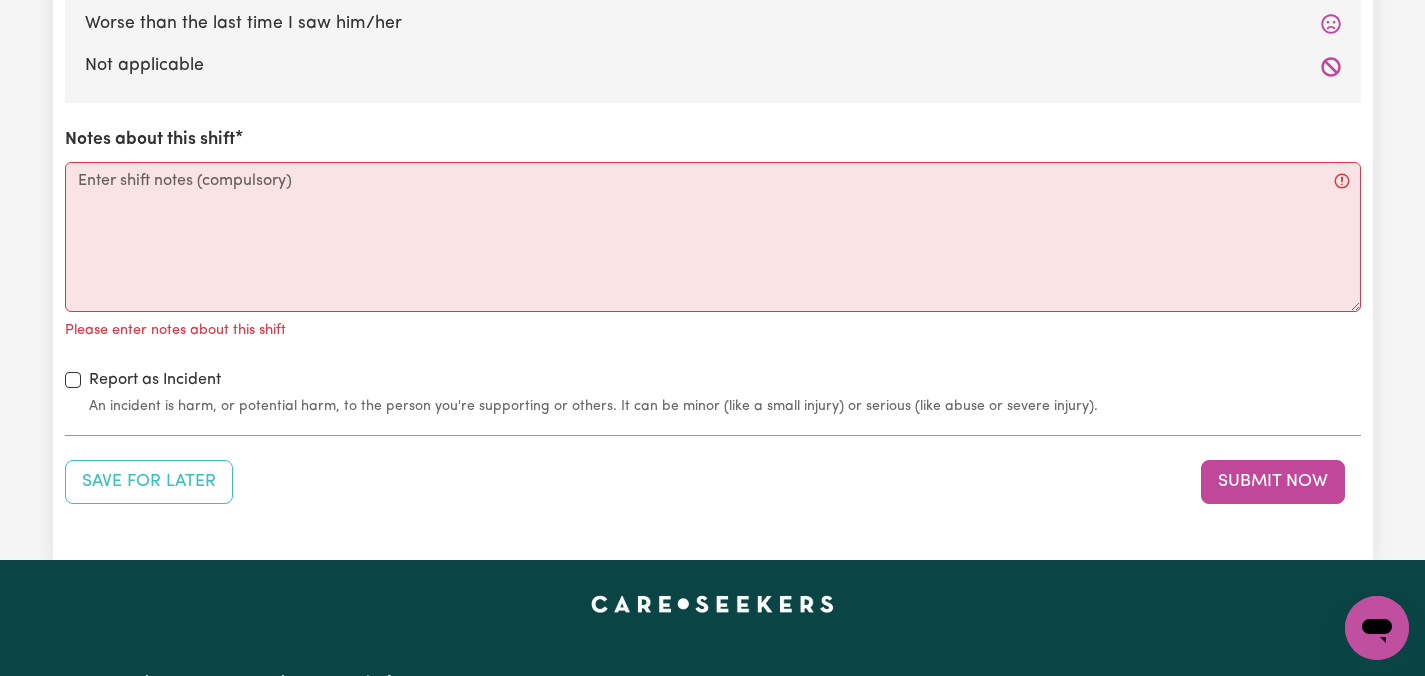 scroll, scrollTop: 2184, scrollLeft: 0, axis: vertical 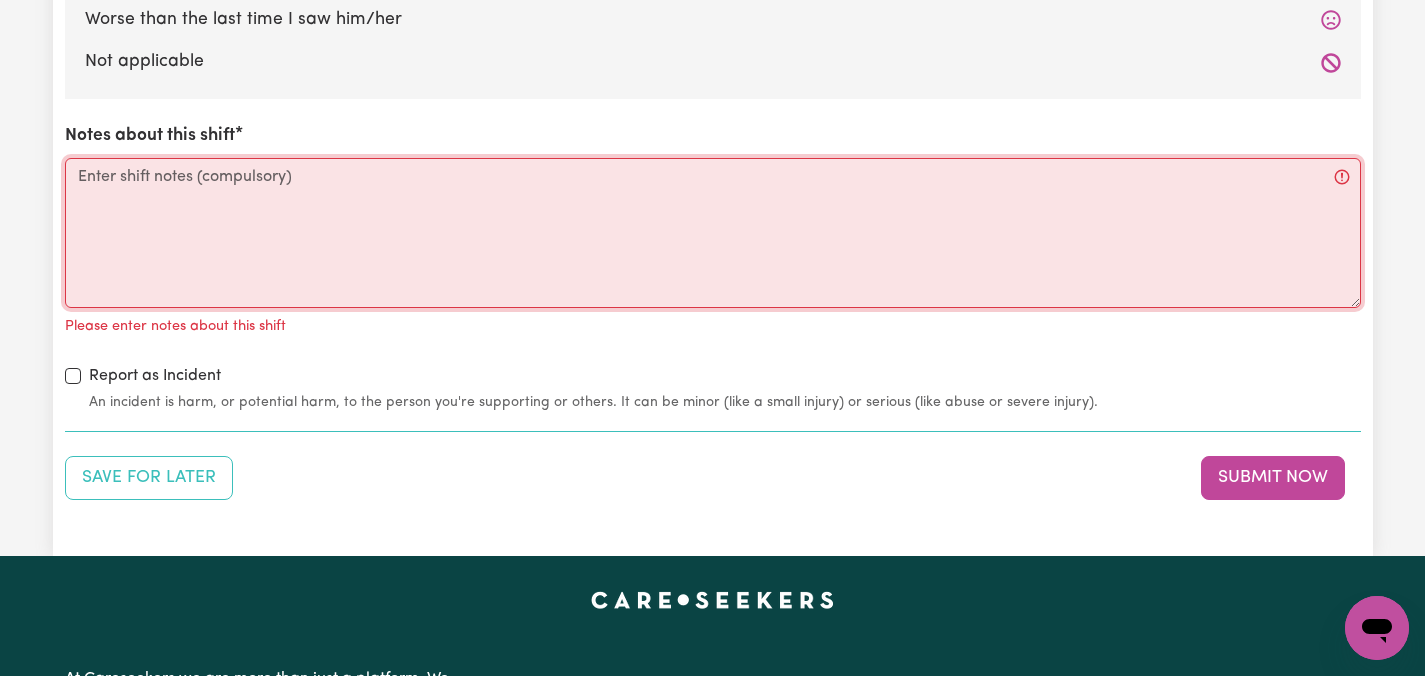 click on "Notes about this shift" at bounding box center [713, 233] 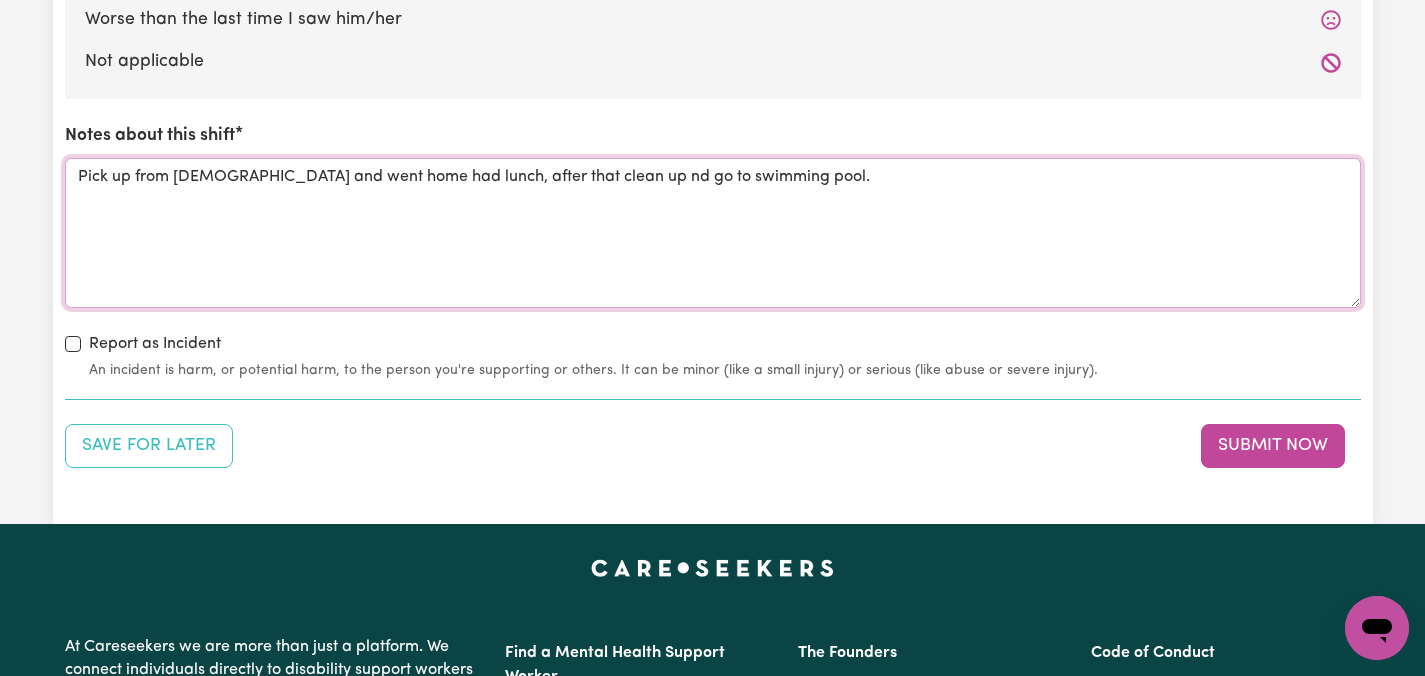 click on "Pick up from [DEMOGRAPHIC_DATA] and went home had lunch, after that clean up nd go to swimming pool." at bounding box center [713, 233] 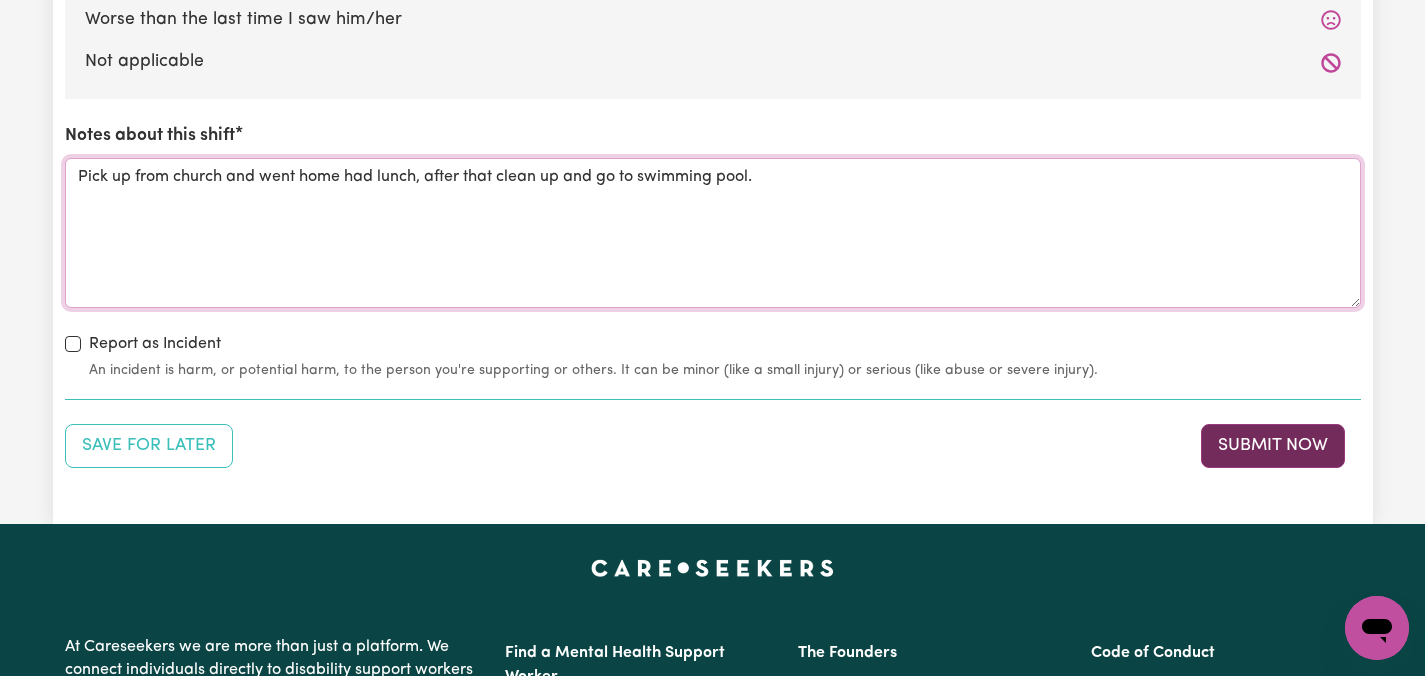type on "Pick up from church and went home had lunch, after that clean up and go to swimming pool." 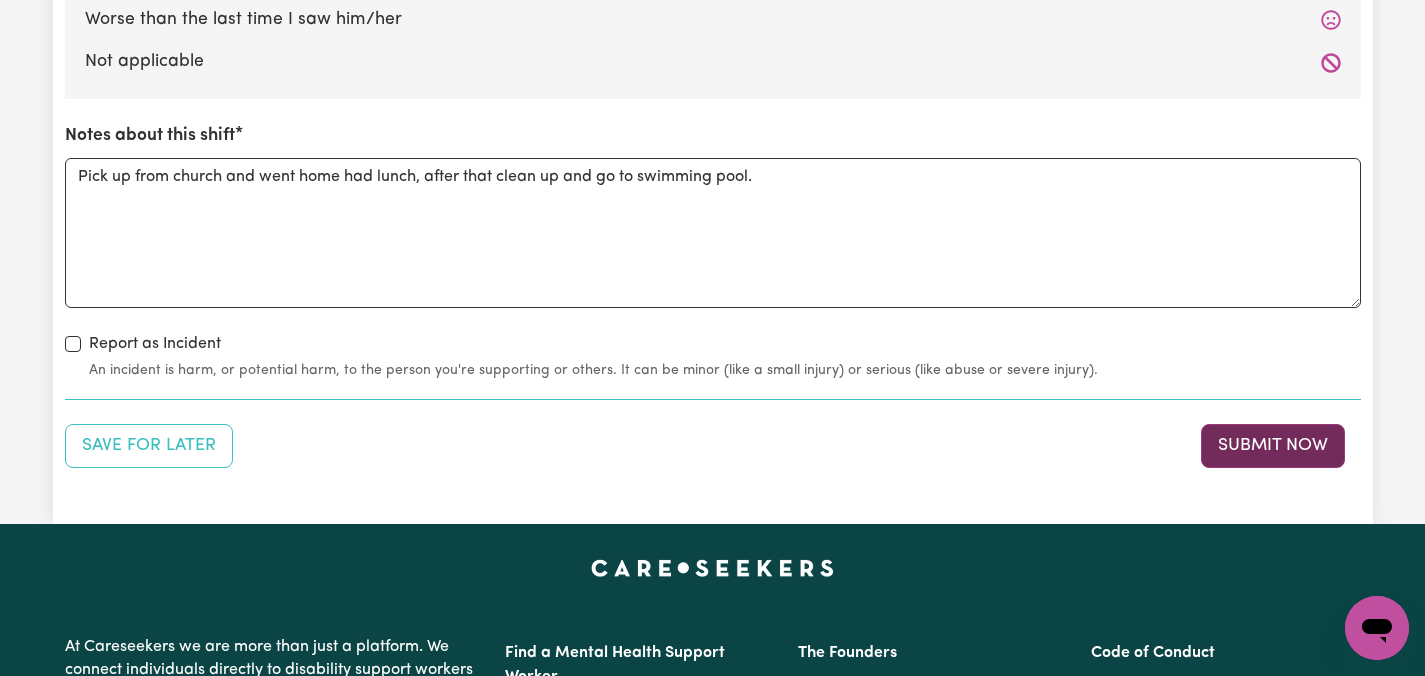 click on "Submit Now" at bounding box center (1273, 446) 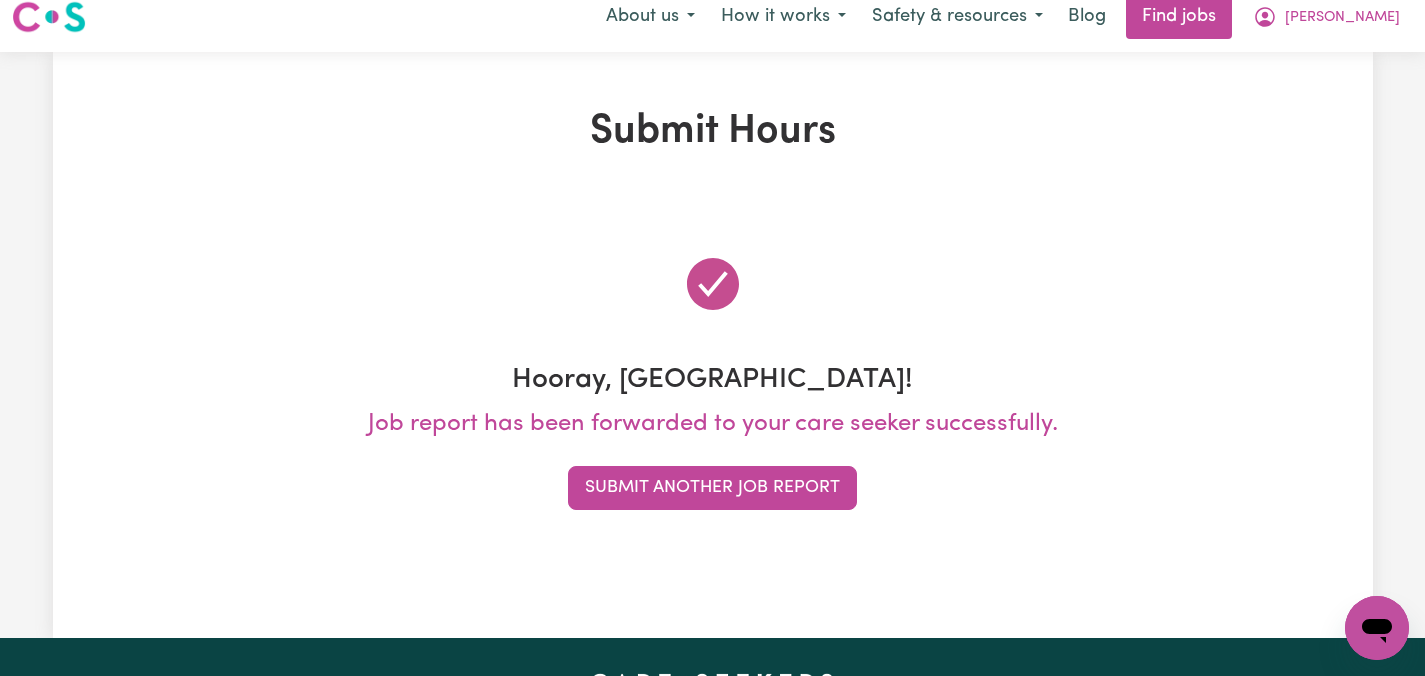 scroll, scrollTop: 0, scrollLeft: 0, axis: both 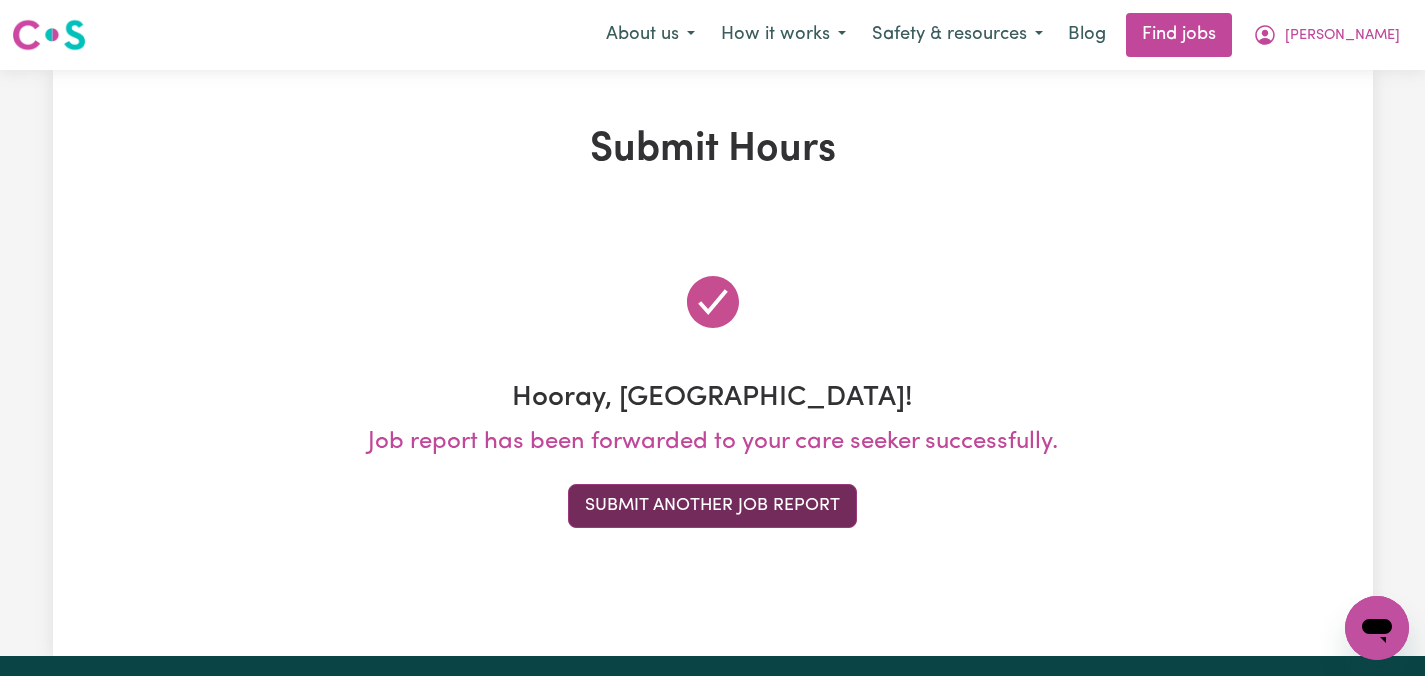 click on "Submit Another Job Report" at bounding box center [712, 506] 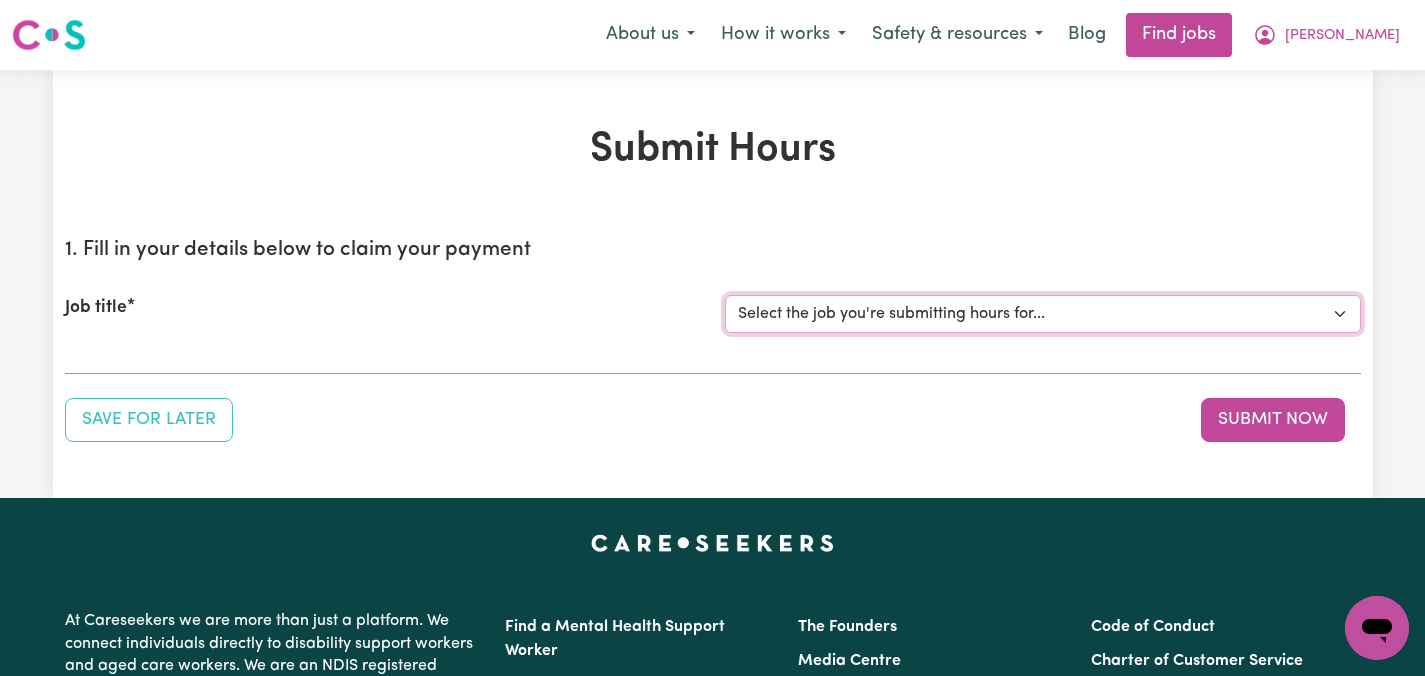 click on "Select the job you're submitting hours for... [[PERSON_NAME]] Care worker needed in [GEOGRAPHIC_DATA] [GEOGRAPHIC_DATA] [[PERSON_NAME] [PERSON_NAME]] Care worker needed in [GEOGRAPHIC_DATA] [[GEOGRAPHIC_DATA] (Han) Vu - NDIS Number: 430921521] [DEMOGRAPHIC_DATA] Support workers with experience in Behaviour Support Plans" at bounding box center [1043, 314] 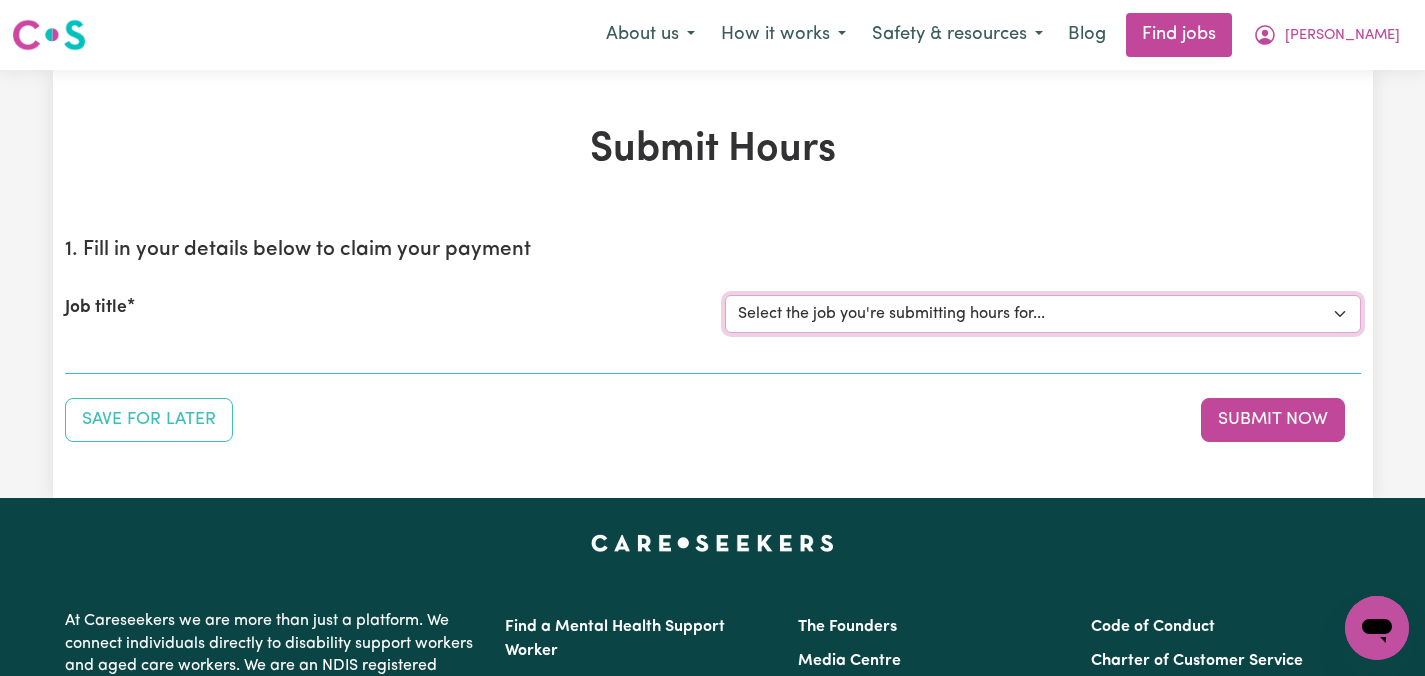 select on "2686" 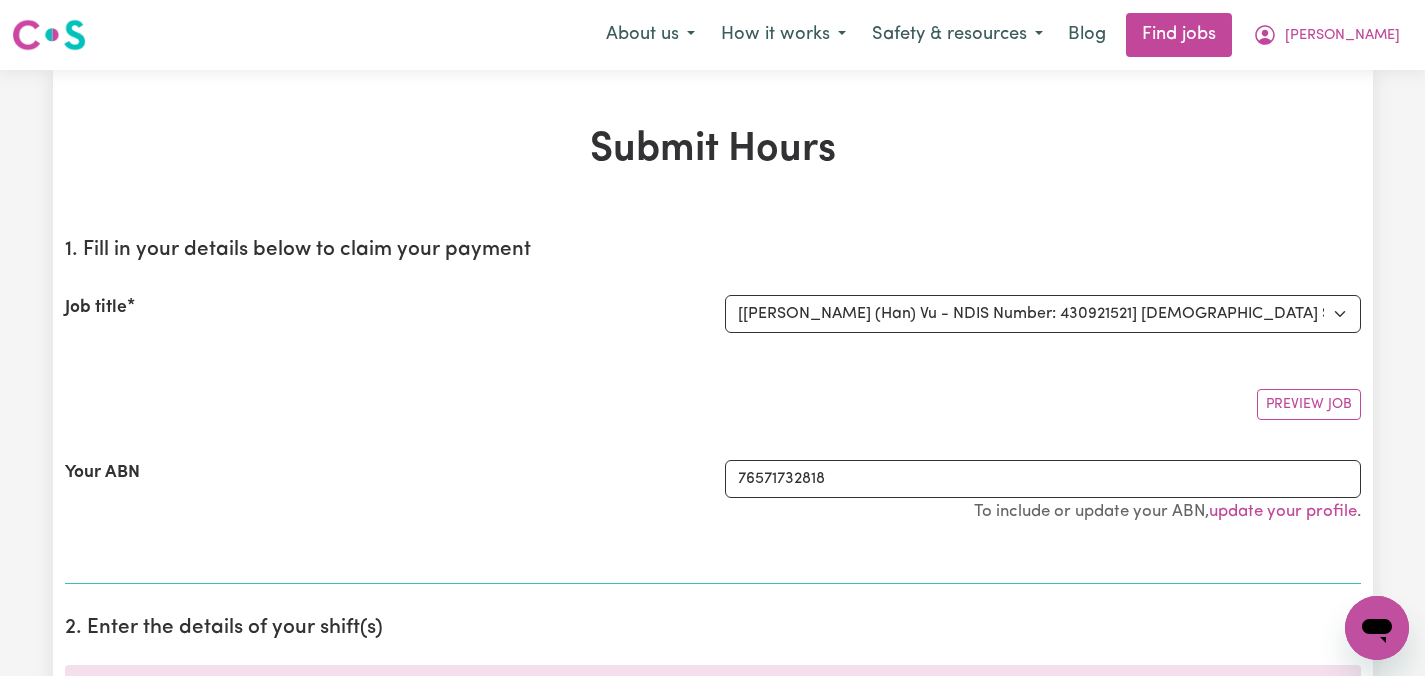 click on "Preview Job" at bounding box center [713, 396] 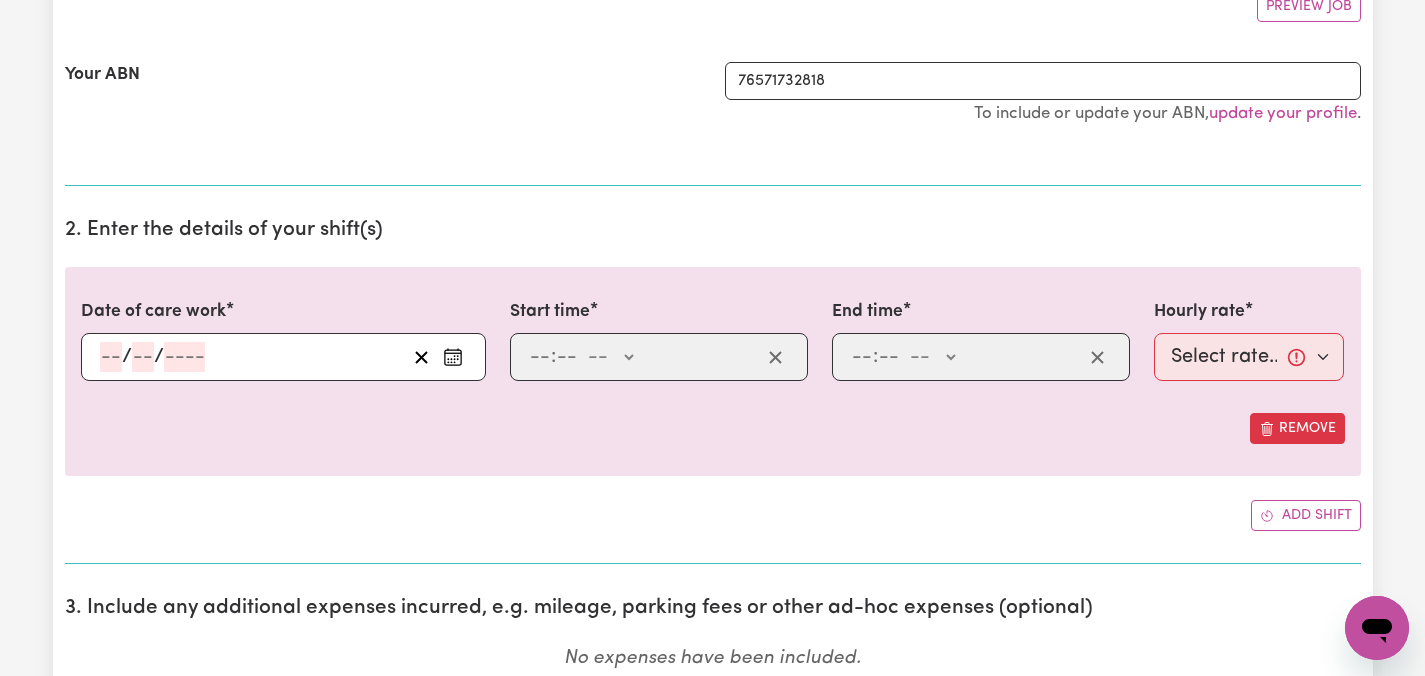 scroll, scrollTop: 400, scrollLeft: 0, axis: vertical 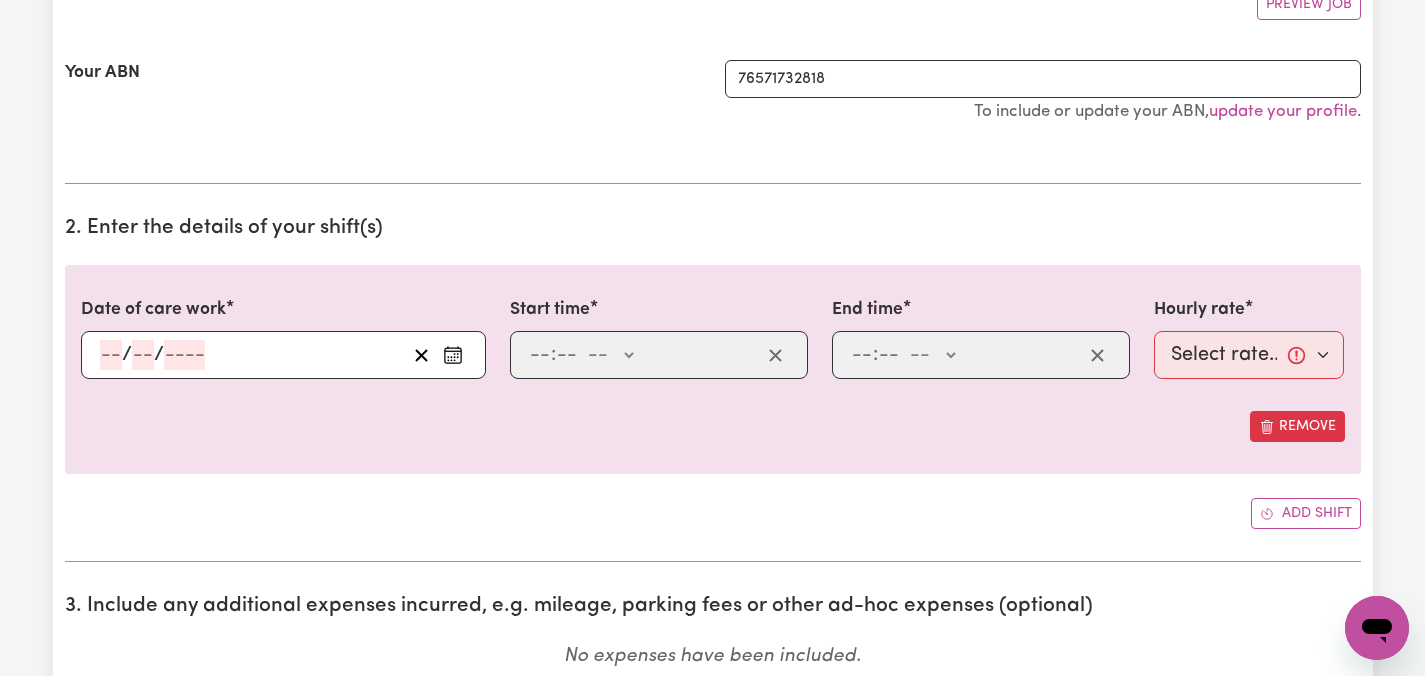 click 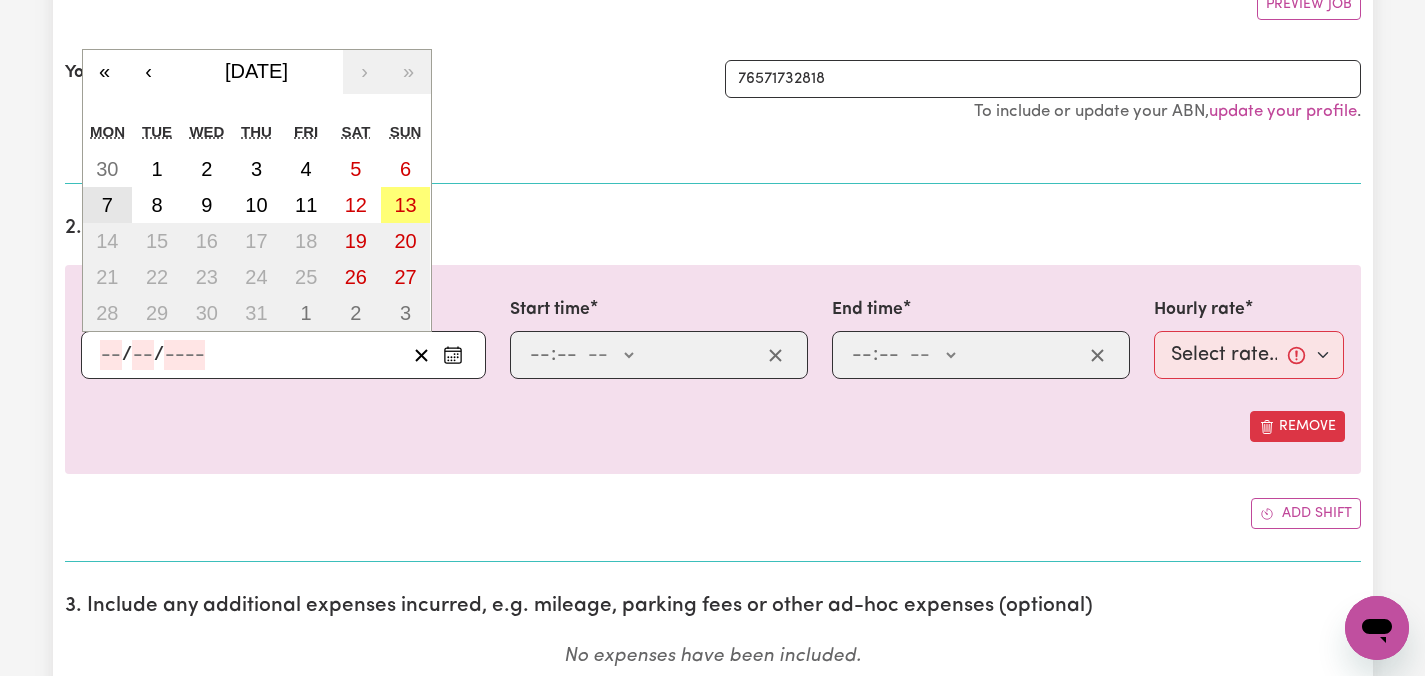 click on "7" at bounding box center [107, 205] 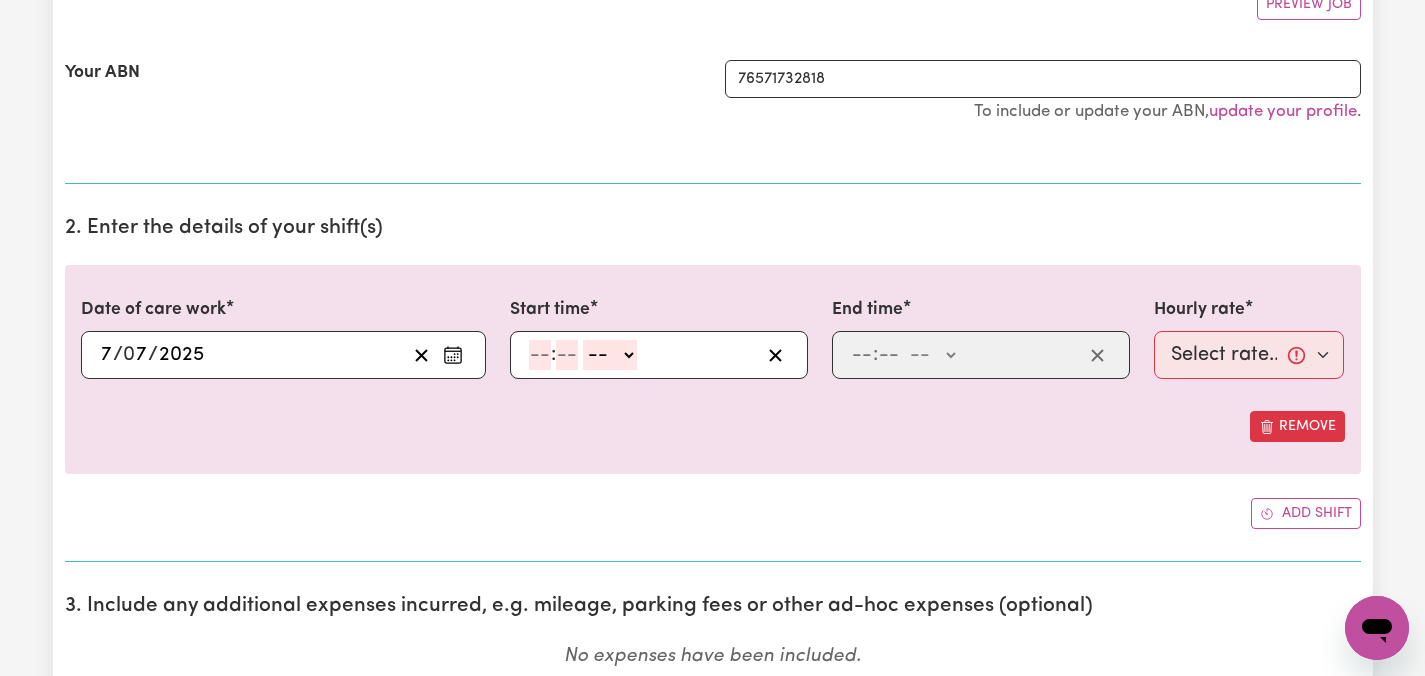 click on "Submit Hours 1. Fill in your details below to claim your payment Job title Select the job you're submitting hours for... [[PERSON_NAME]] Care worker needed in [GEOGRAPHIC_DATA] [GEOGRAPHIC_DATA] [[PERSON_NAME] [PERSON_NAME]] Care worker needed in [GEOGRAPHIC_DATA] [[GEOGRAPHIC_DATA] (Han) Vu - NDIS Number: 430921521] [DEMOGRAPHIC_DATA] Support workers with experience in Behaviour Support Plans Preview Job Your ABN 76571732818 To include or update your ABN,  update your profile . 2. Enter the details of your shift(s) Date of care work [DATE] 7 / 0 7 / 2025 « ‹ [DATE] › » Mon Tue Wed Thu Fri Sat Sun 30 1 2 3 4 5 6 7 8 9 10 11 12 13 14 15 16 17 18 19 20 21 22 23 24 25 26 27 28 29 30 31 1 2 3 Start time :   -- AM PM End time :   -- AM PM Hourly rate Select rate... $46.15 (Weekday) $68.13 ([DATE]) $84.62 ([DATE]) $84.62 (Public Holiday) $48.15 (Evening Care) $28.31 (Overnight) Remove Add shift 3. Include any additional expenses incurred, e.g. mileage, parking fees or other ad-hoc expenses (optional) No expenses have been included. Add an expense Comments" at bounding box center (712, 1044) 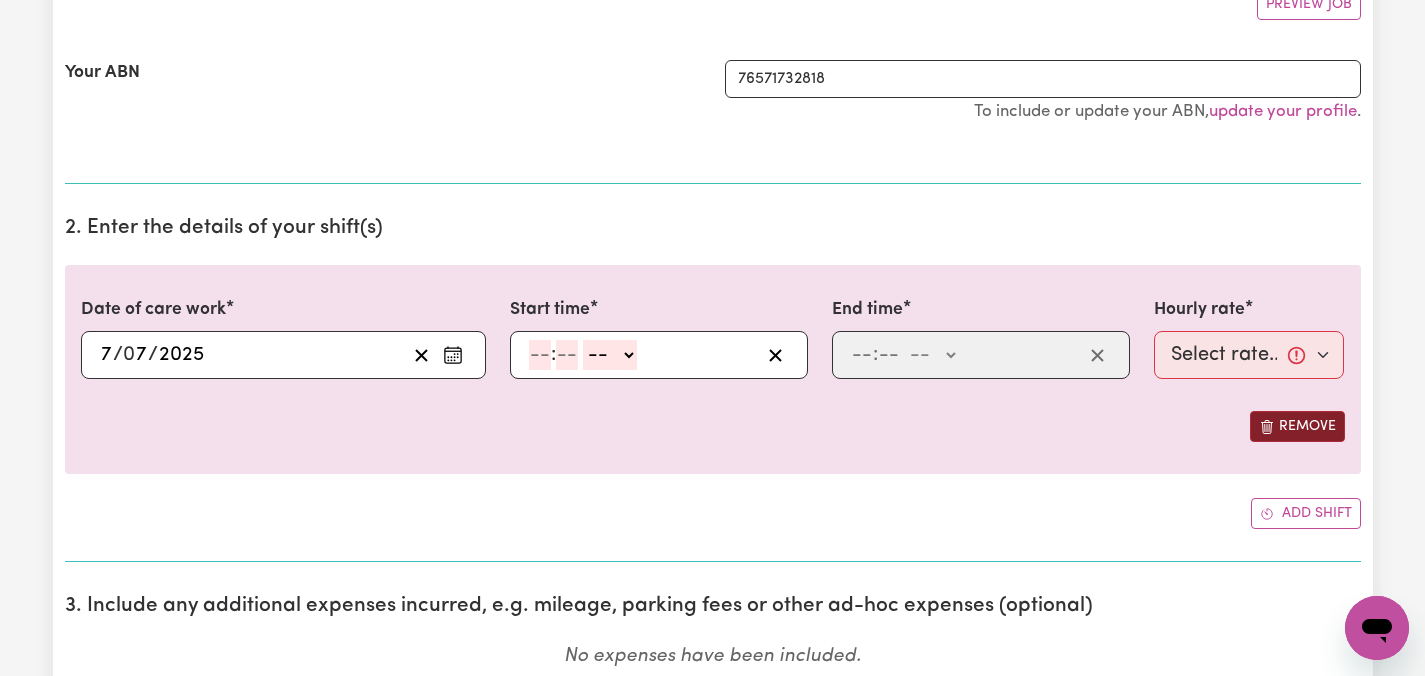 click on "Remove" at bounding box center [1297, 426] 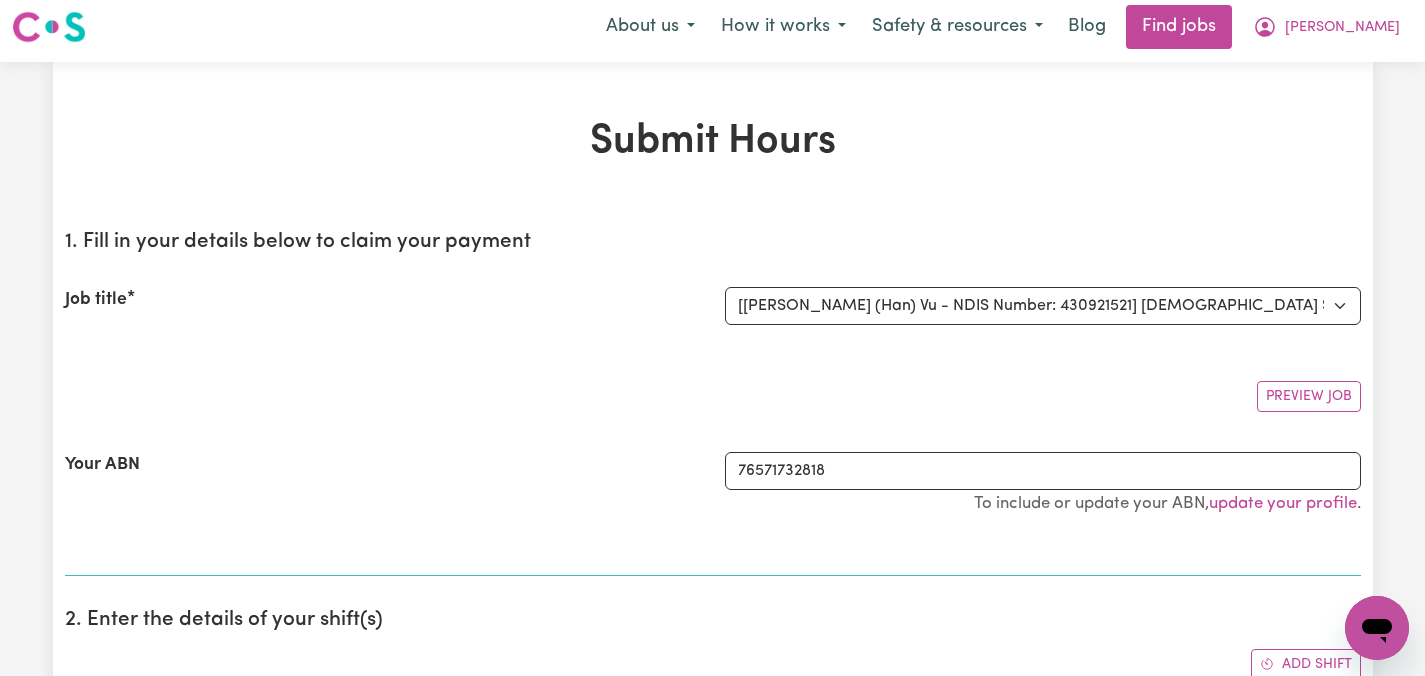 scroll, scrollTop: 0, scrollLeft: 0, axis: both 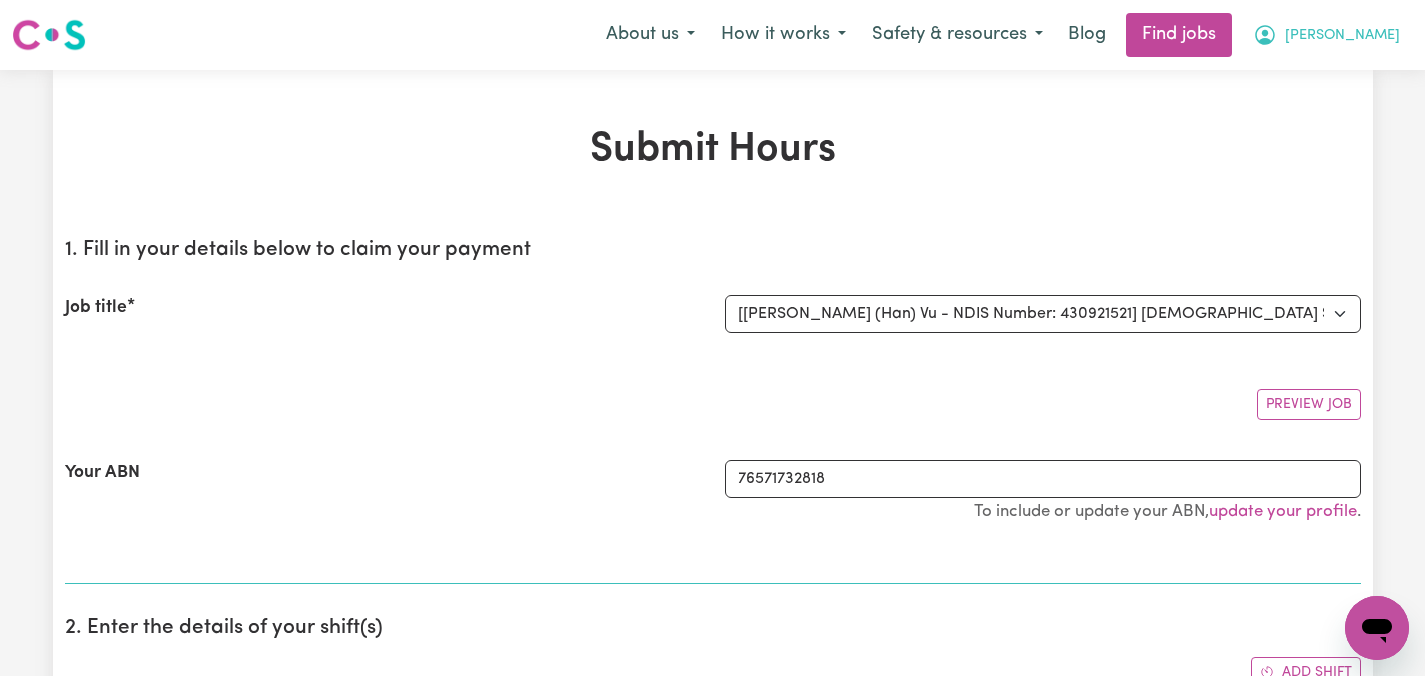 click on "[PERSON_NAME]" at bounding box center [1342, 36] 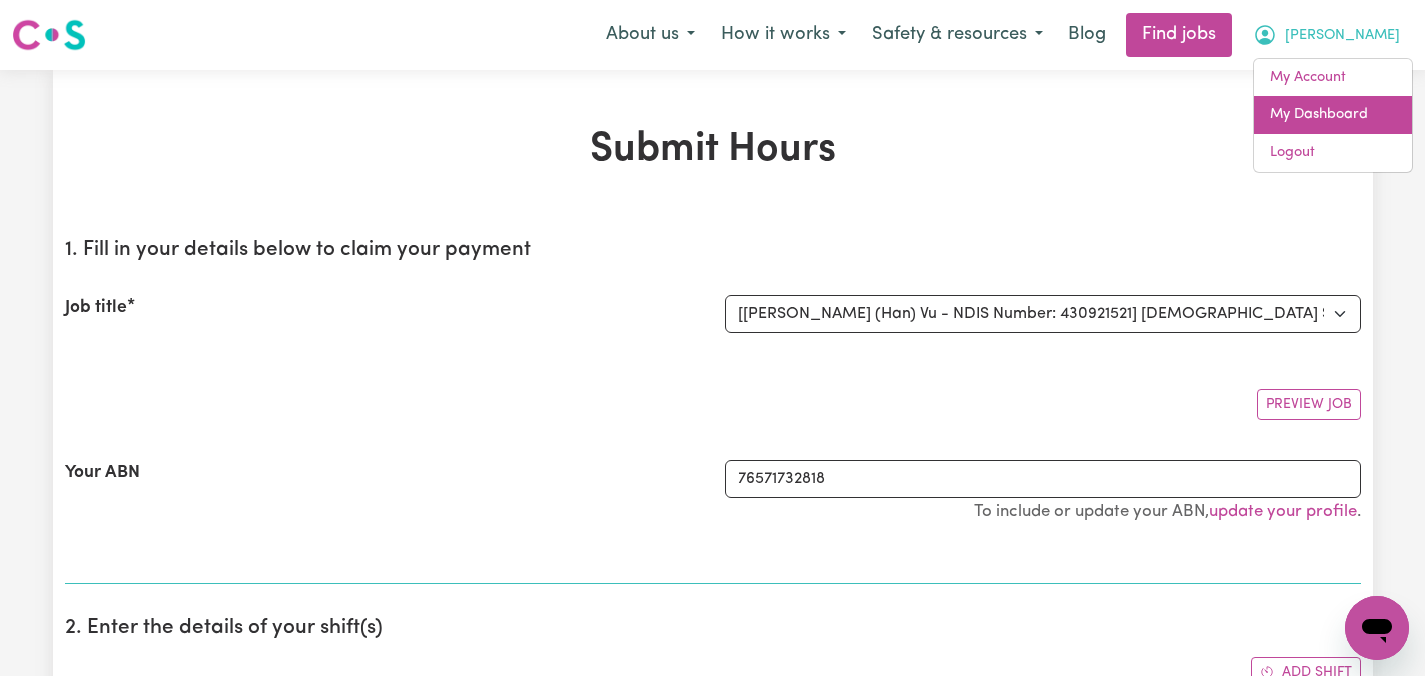 click on "My Dashboard" at bounding box center [1333, 115] 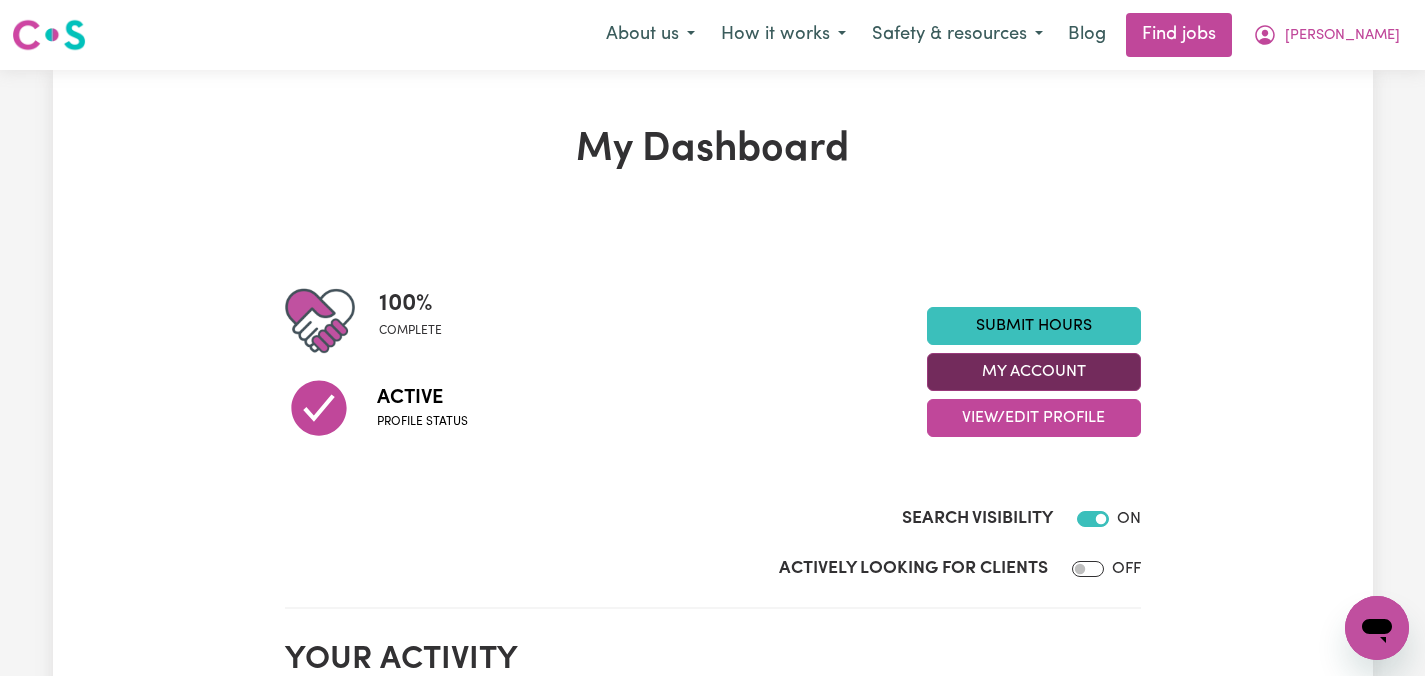 click on "My Account" at bounding box center (1034, 372) 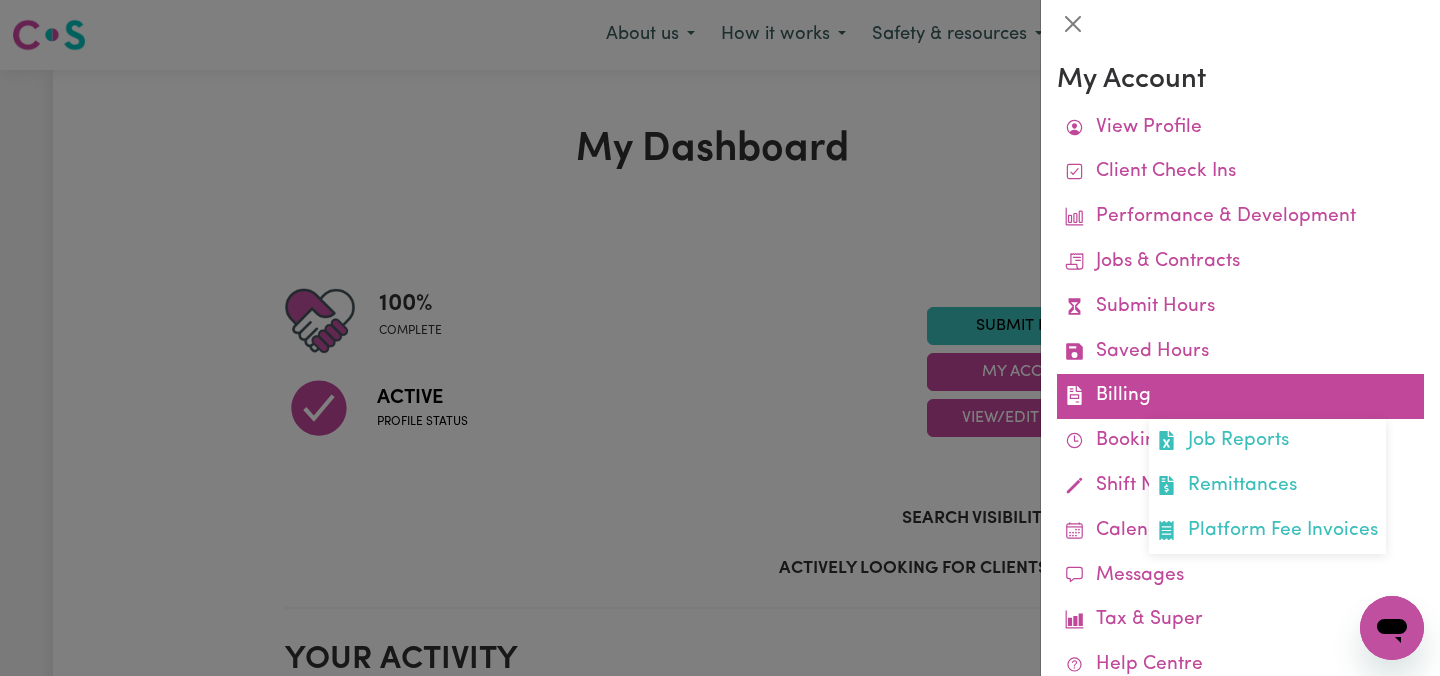 click on "Billing Job Reports Remittances Platform Fee Invoices" at bounding box center (1240, 396) 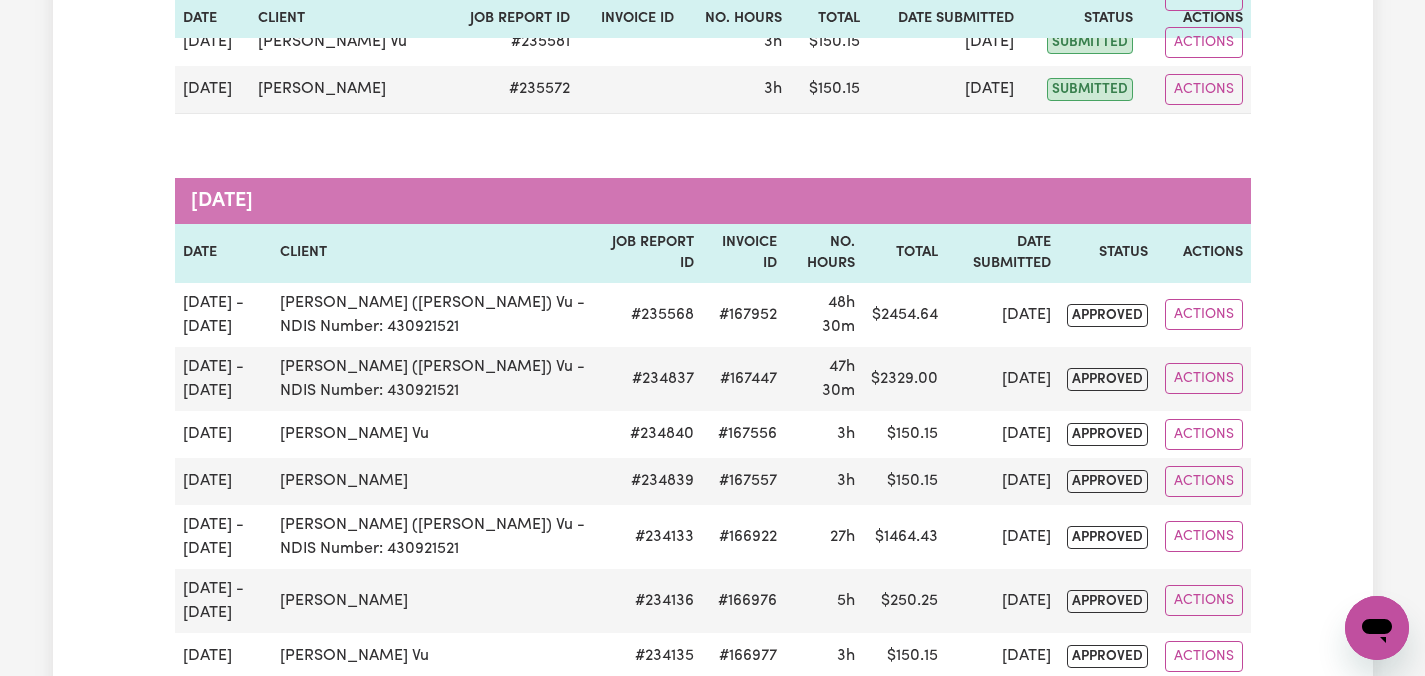 scroll, scrollTop: 527, scrollLeft: 0, axis: vertical 